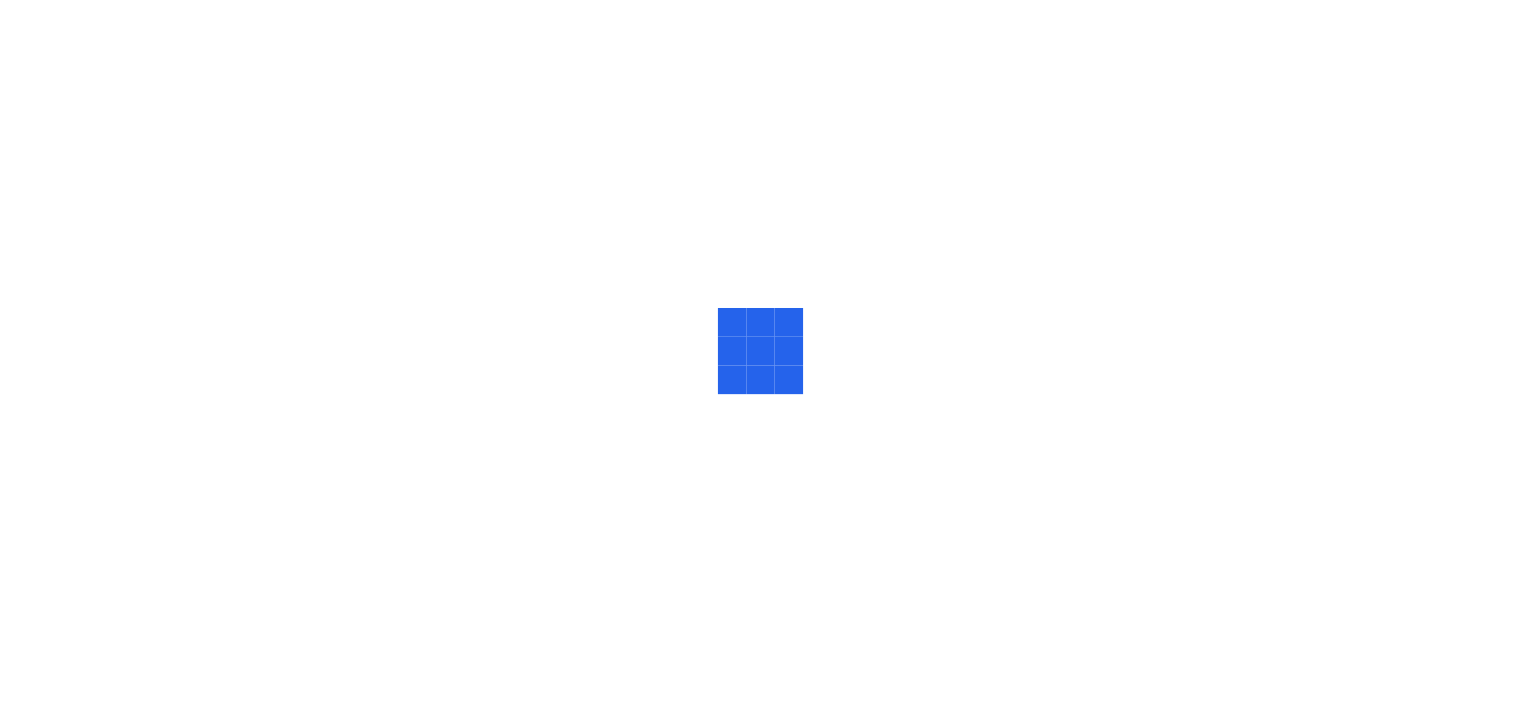scroll, scrollTop: 0, scrollLeft: 0, axis: both 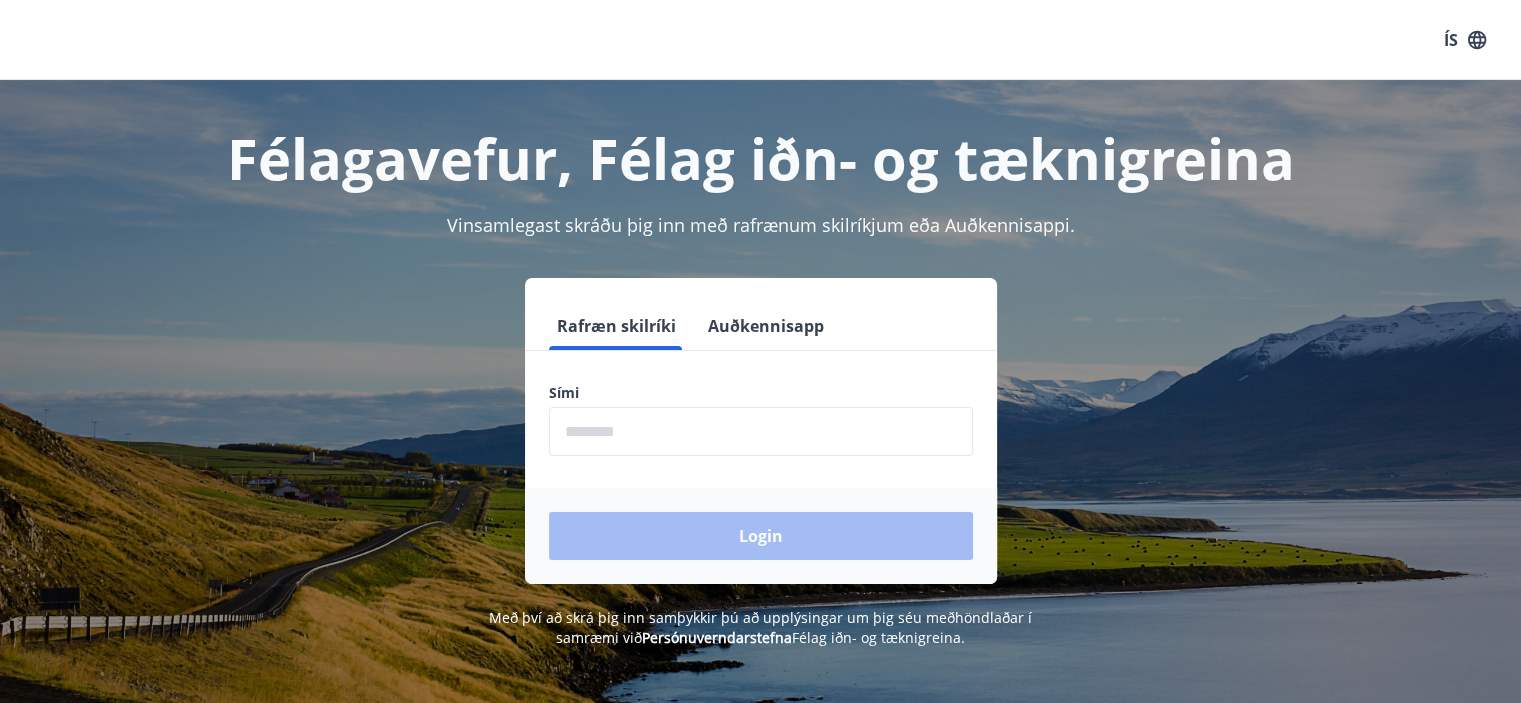click at bounding box center [761, 431] 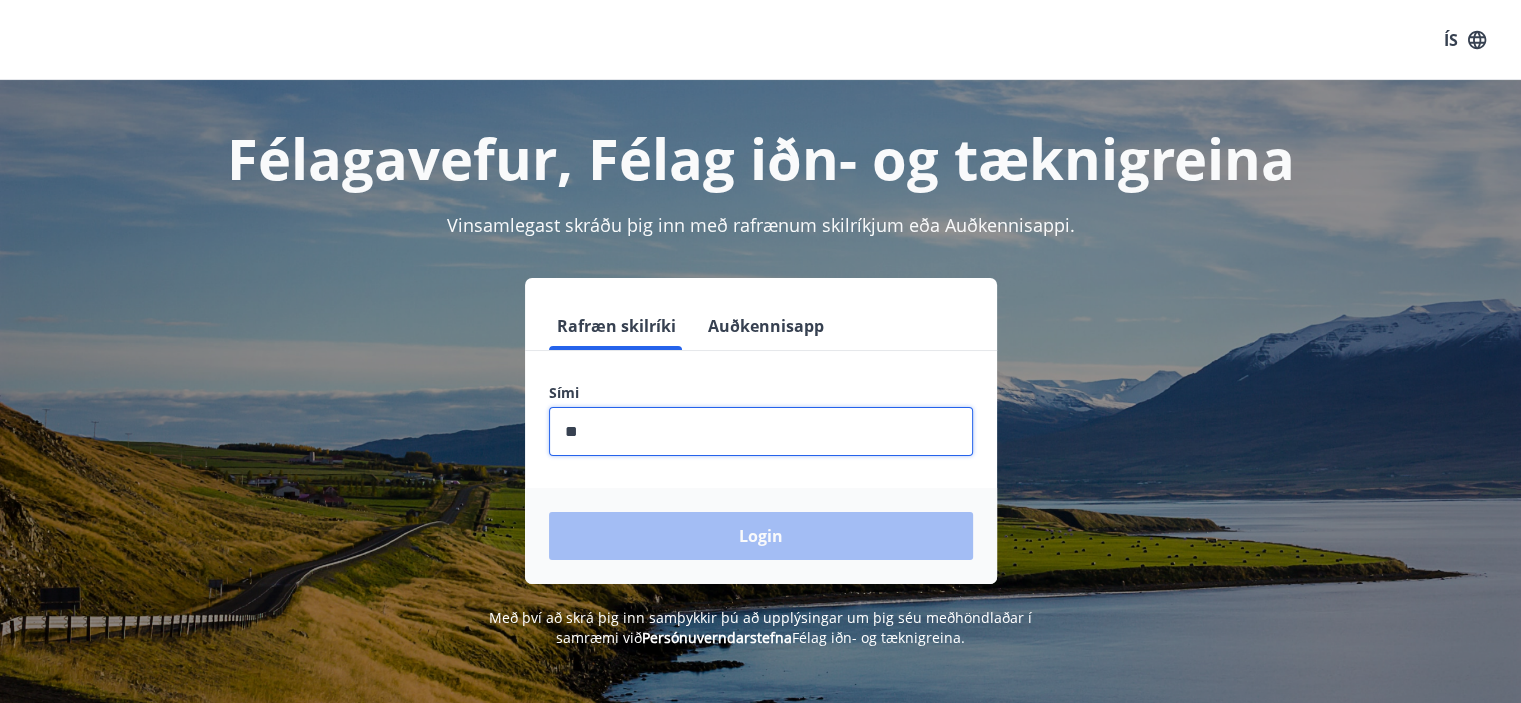 type on "********" 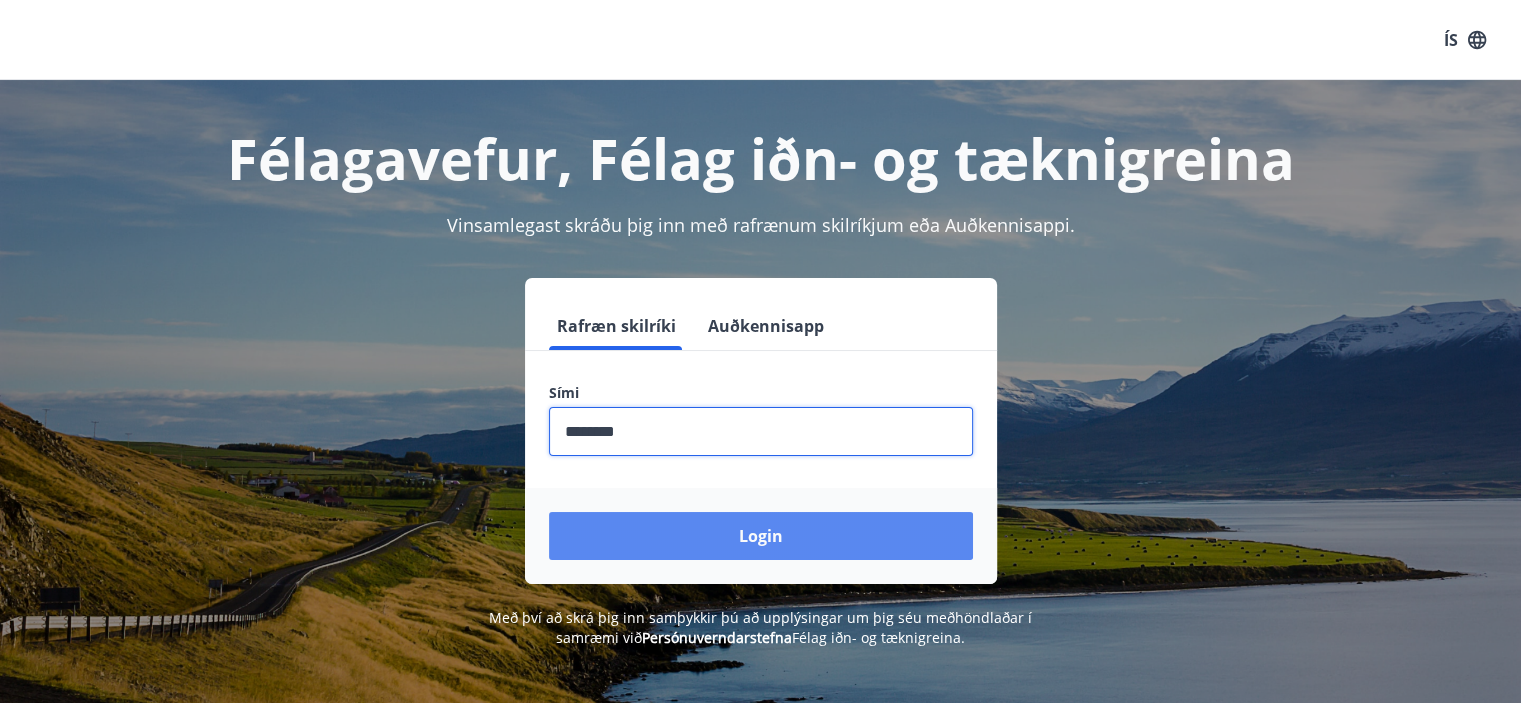 click on "Login" at bounding box center (761, 536) 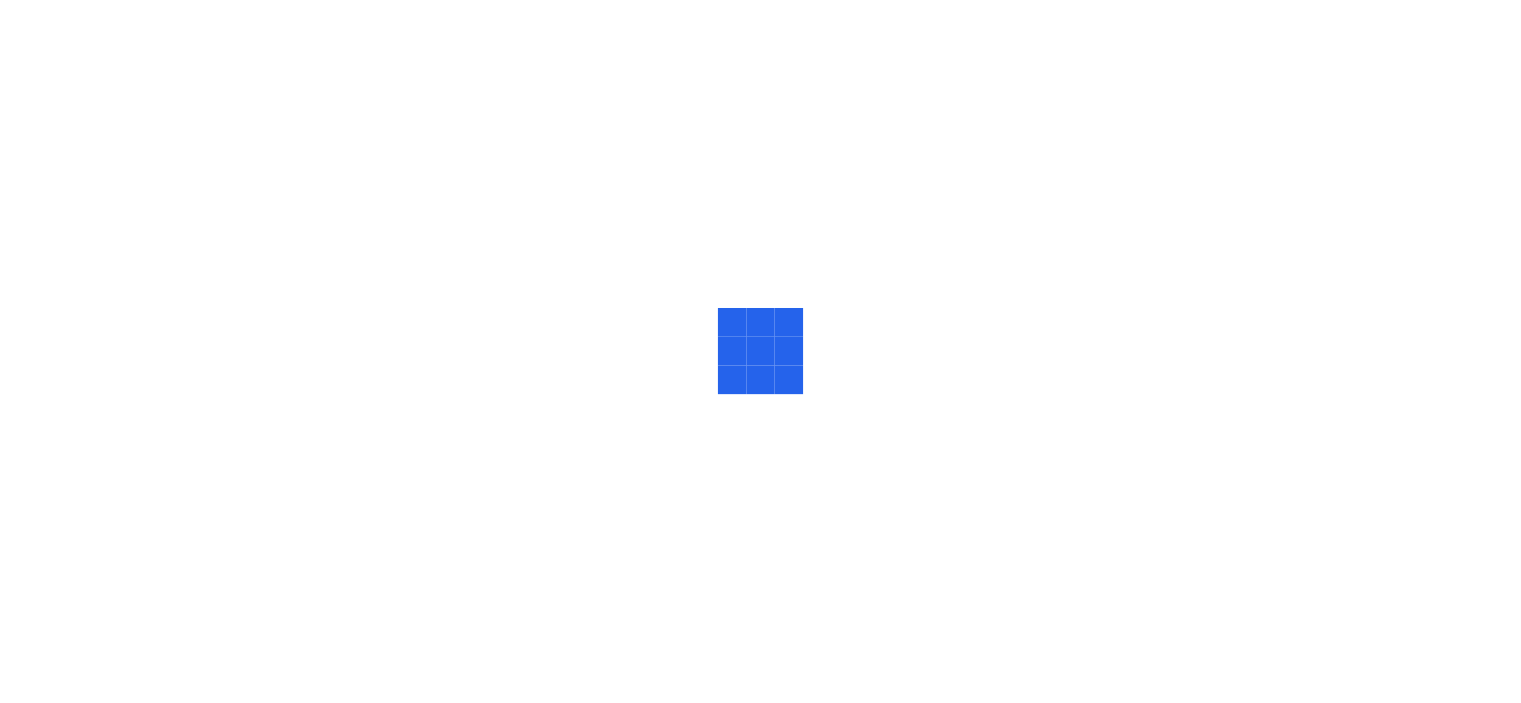 scroll, scrollTop: 0, scrollLeft: 0, axis: both 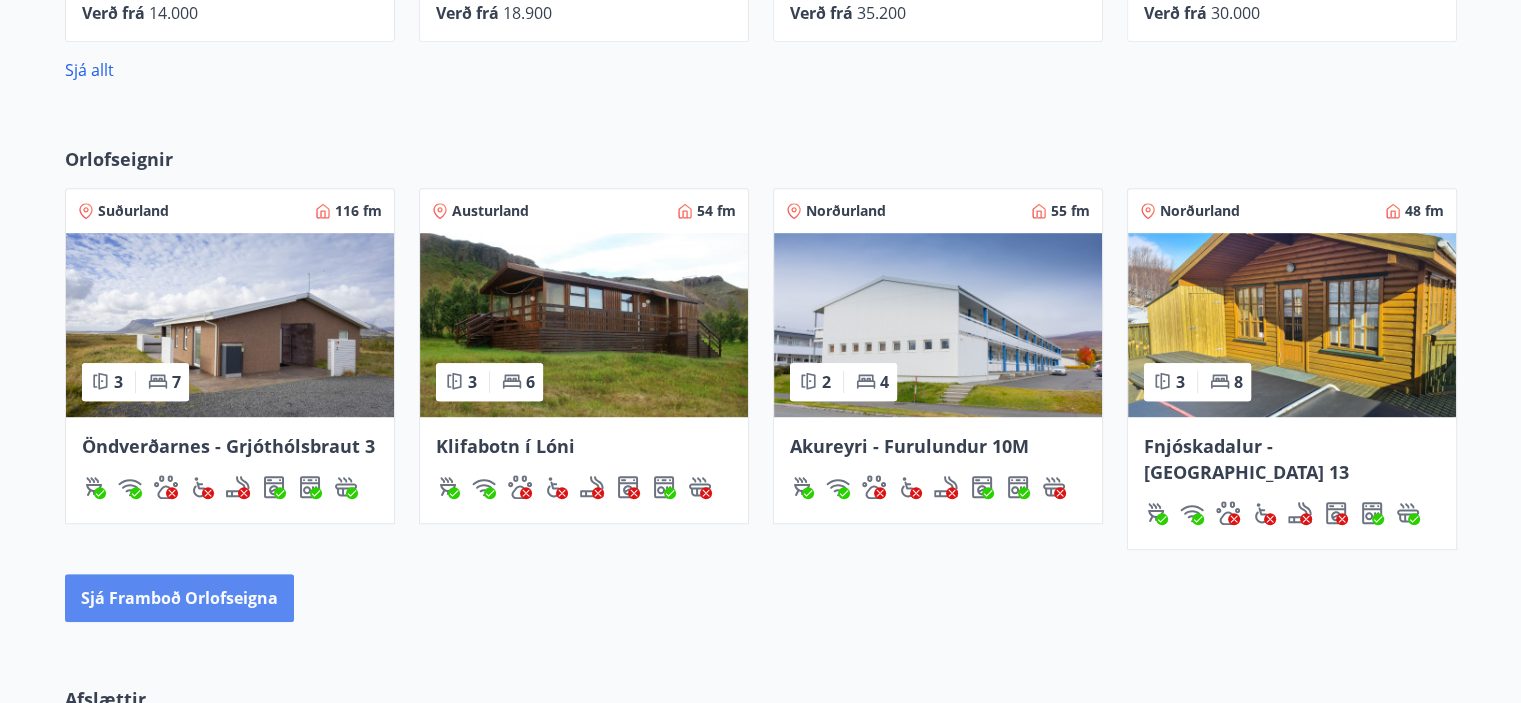 click on "Sjá framboð orlofseigna" at bounding box center (179, 598) 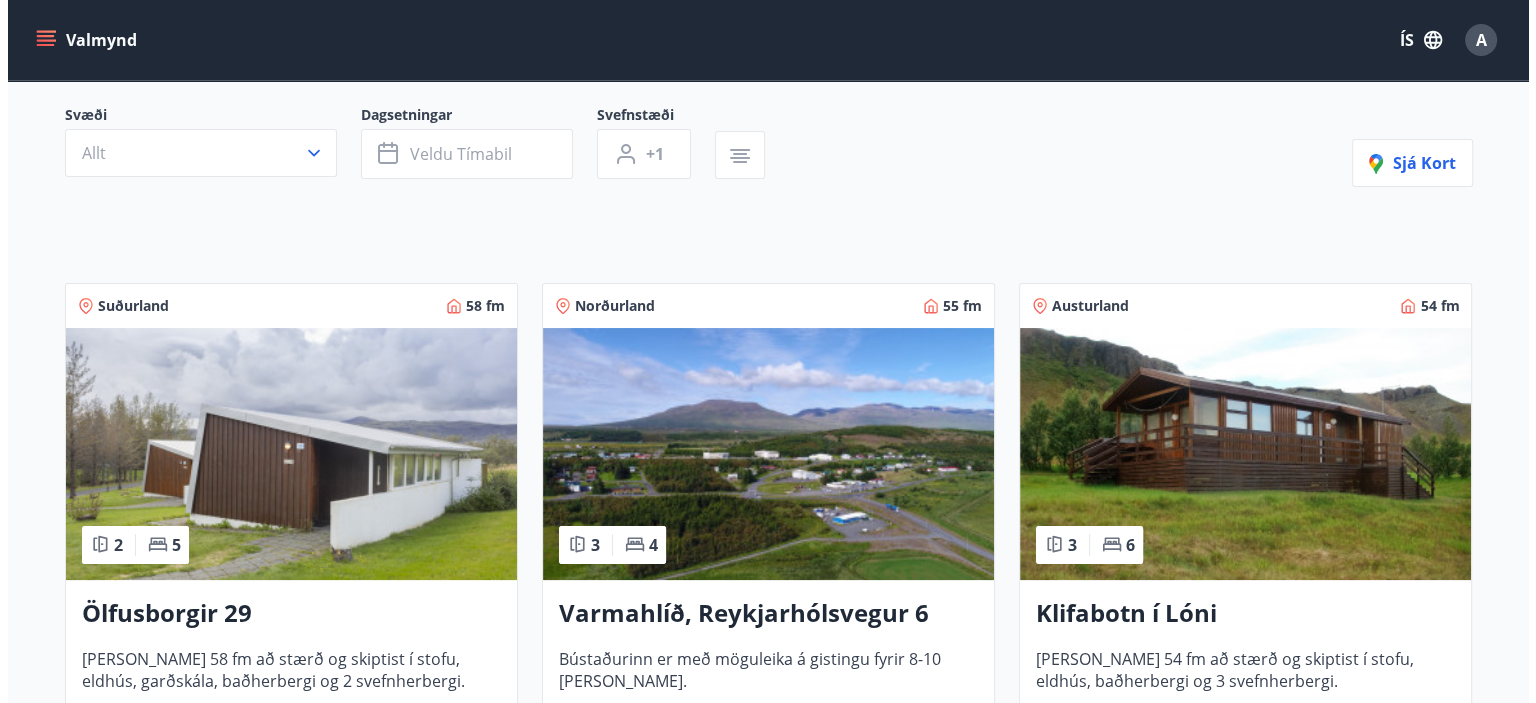scroll, scrollTop: 150, scrollLeft: 0, axis: vertical 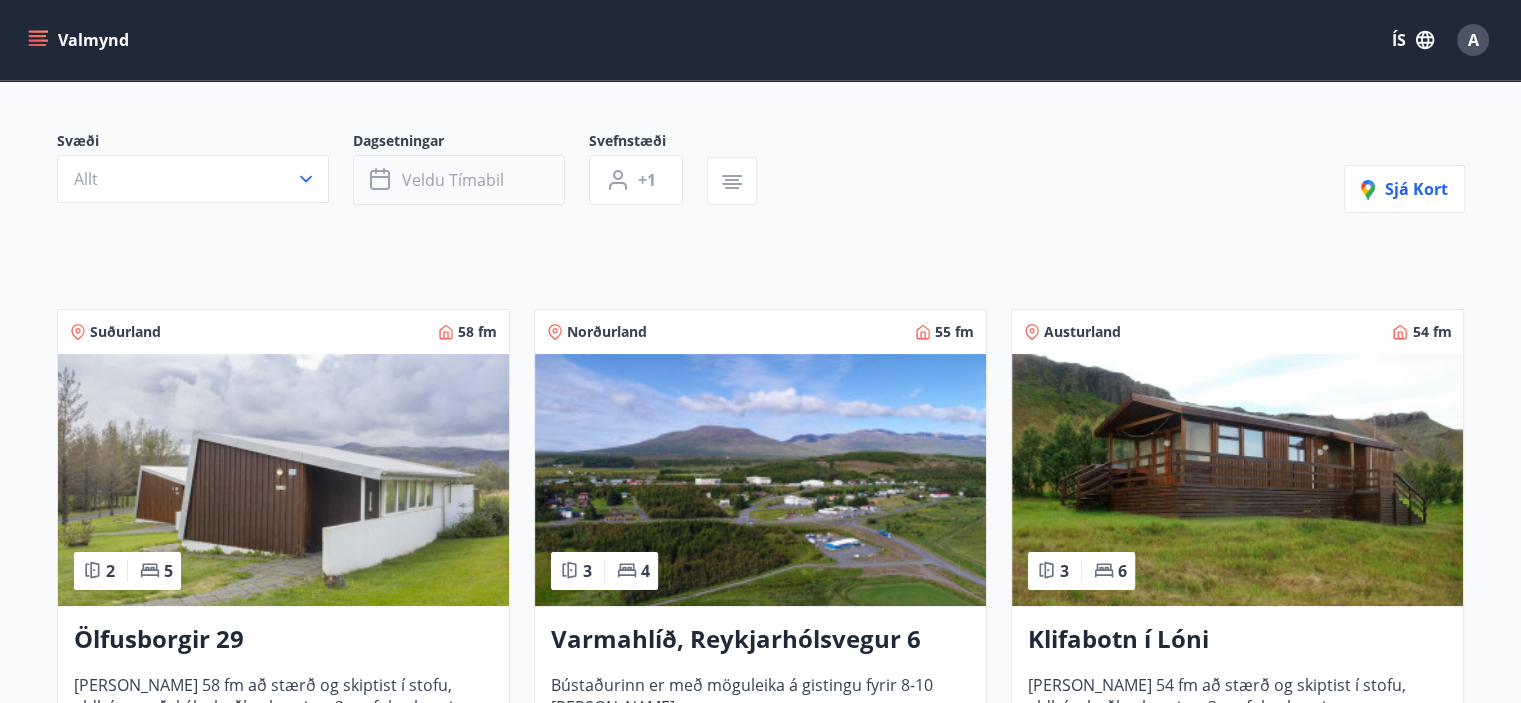 click on "Veldu tímabil" at bounding box center [453, 180] 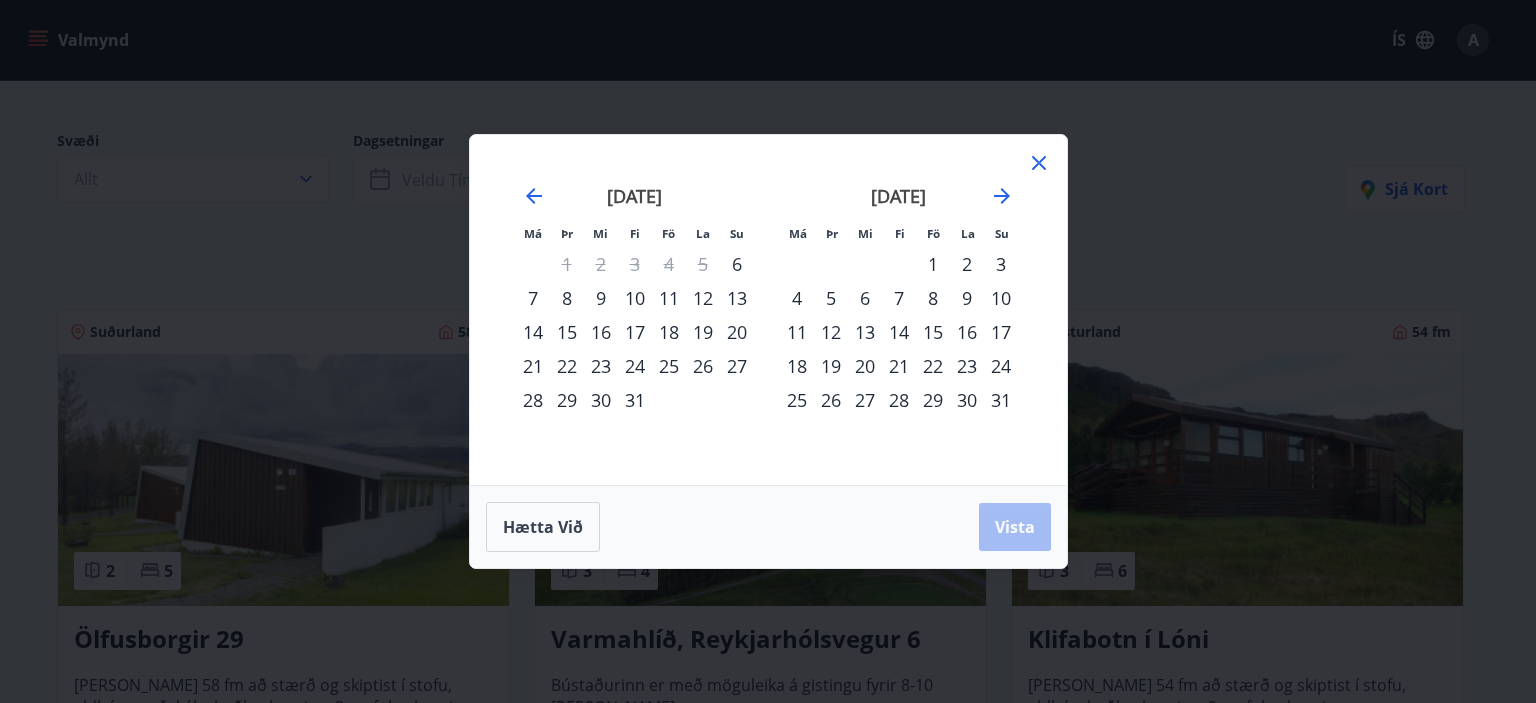 click on "21" at bounding box center (533, 366) 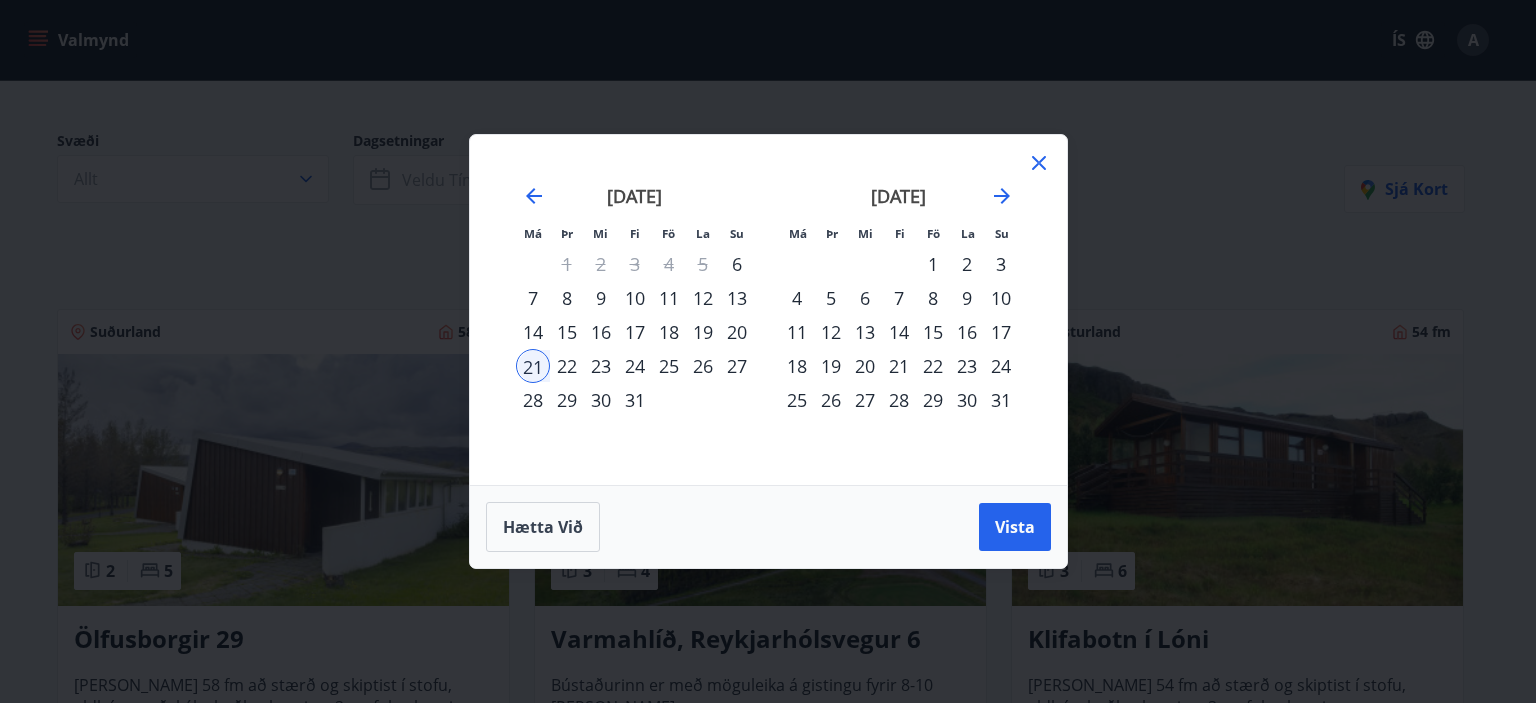 click on "27" at bounding box center [737, 366] 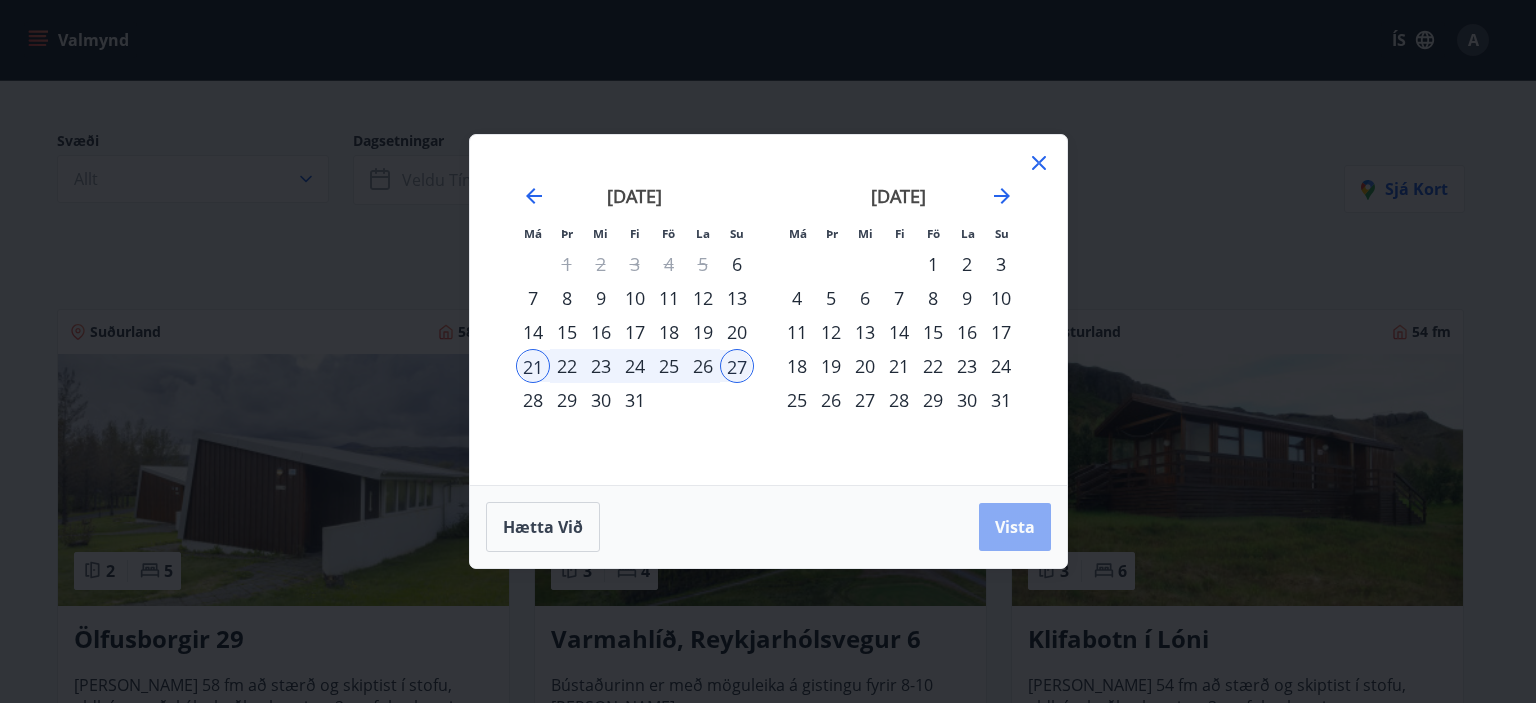 click on "Vista" at bounding box center (1015, 527) 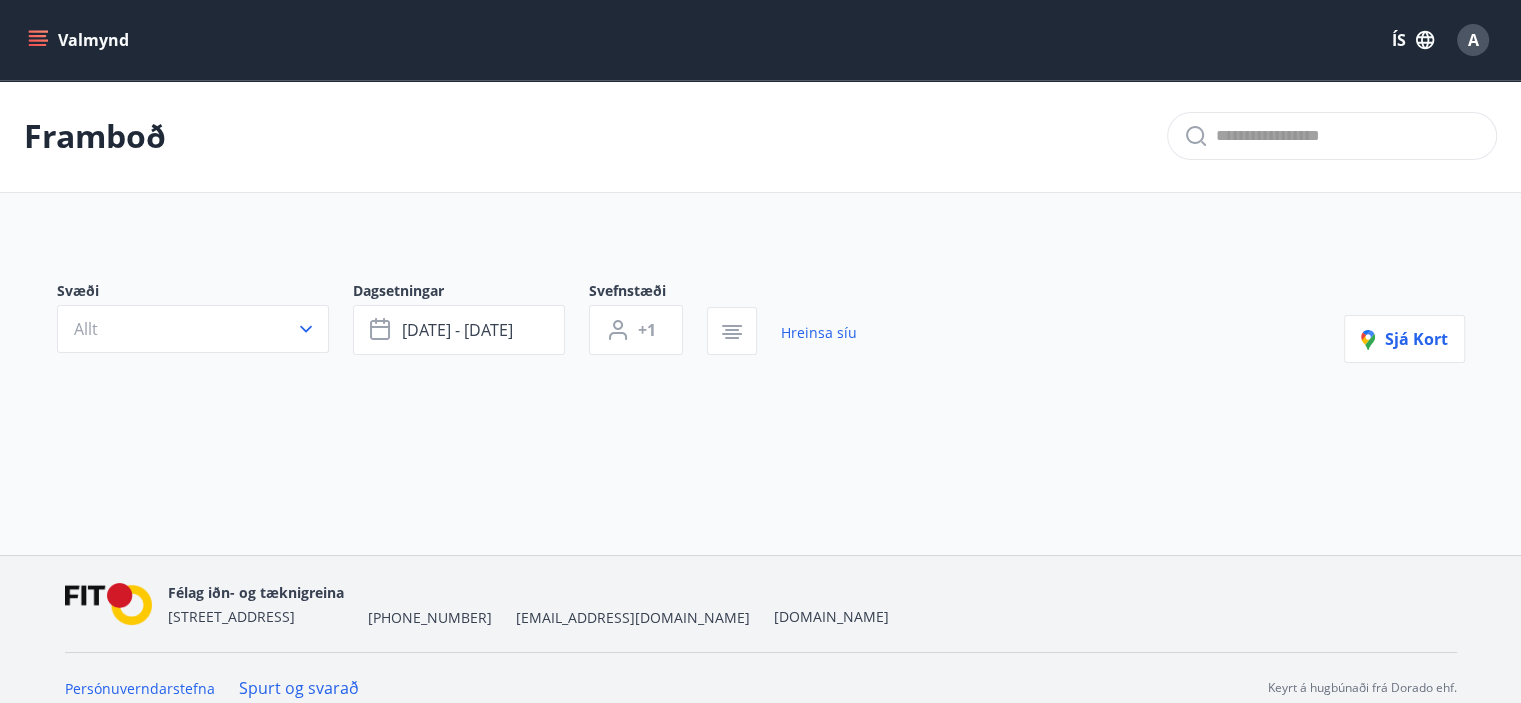 scroll, scrollTop: 19, scrollLeft: 0, axis: vertical 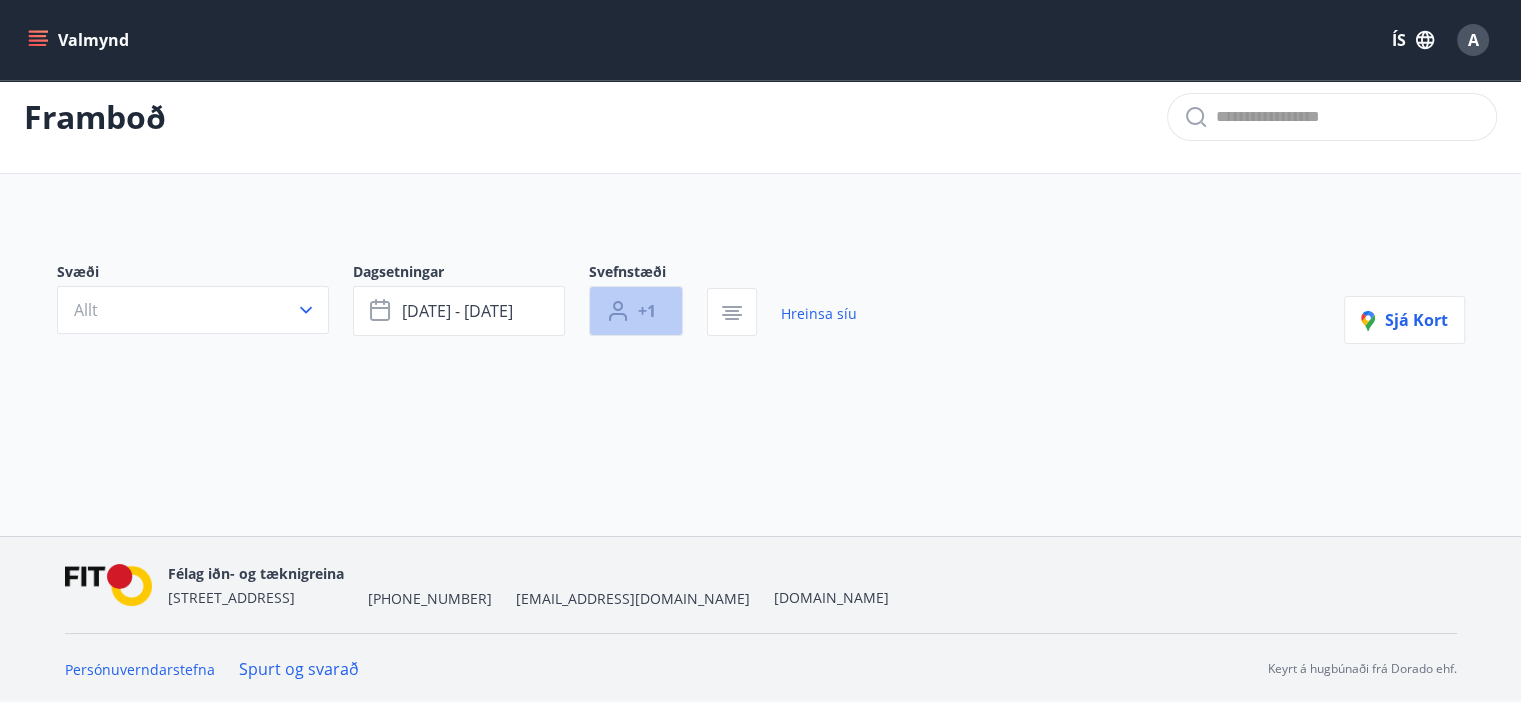 click on "+1" at bounding box center (636, 311) 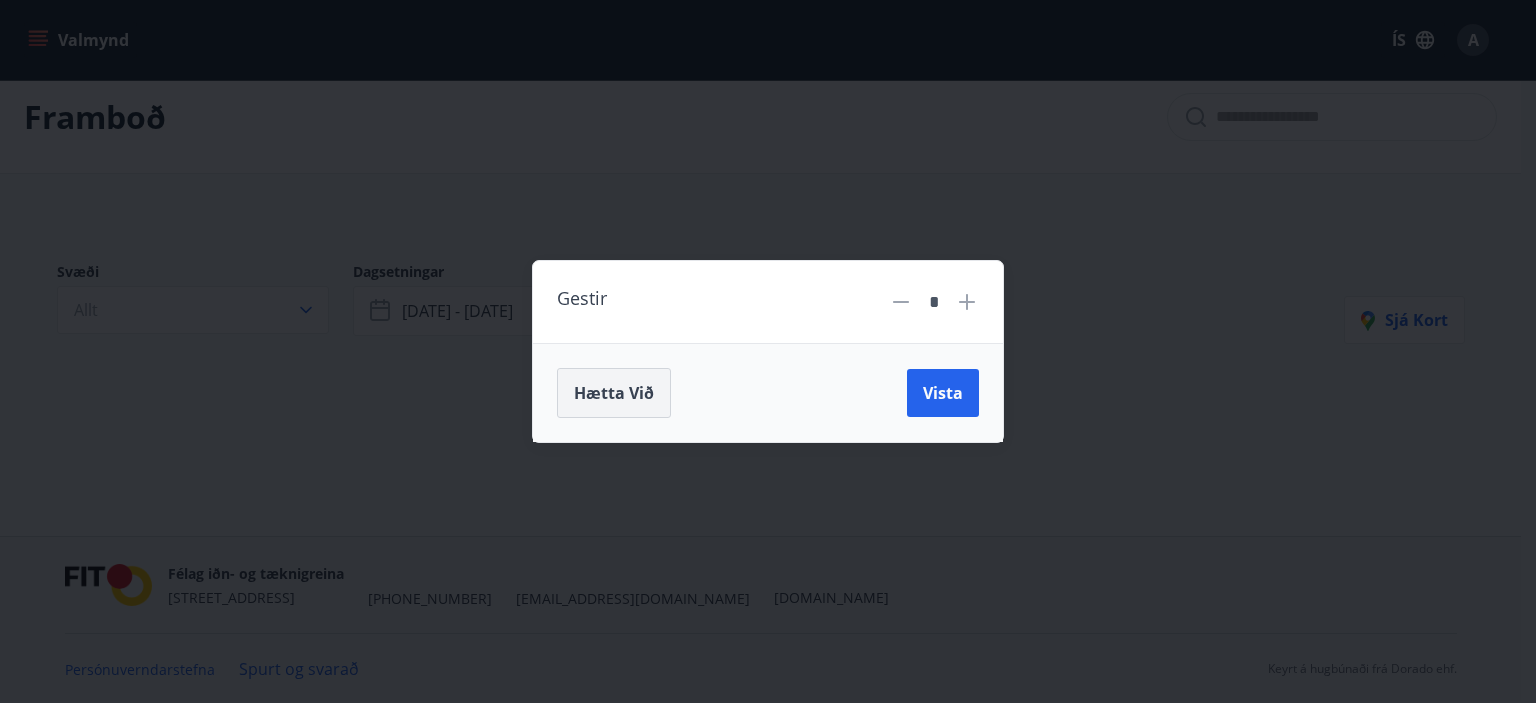click on "Hætta við" at bounding box center [614, 393] 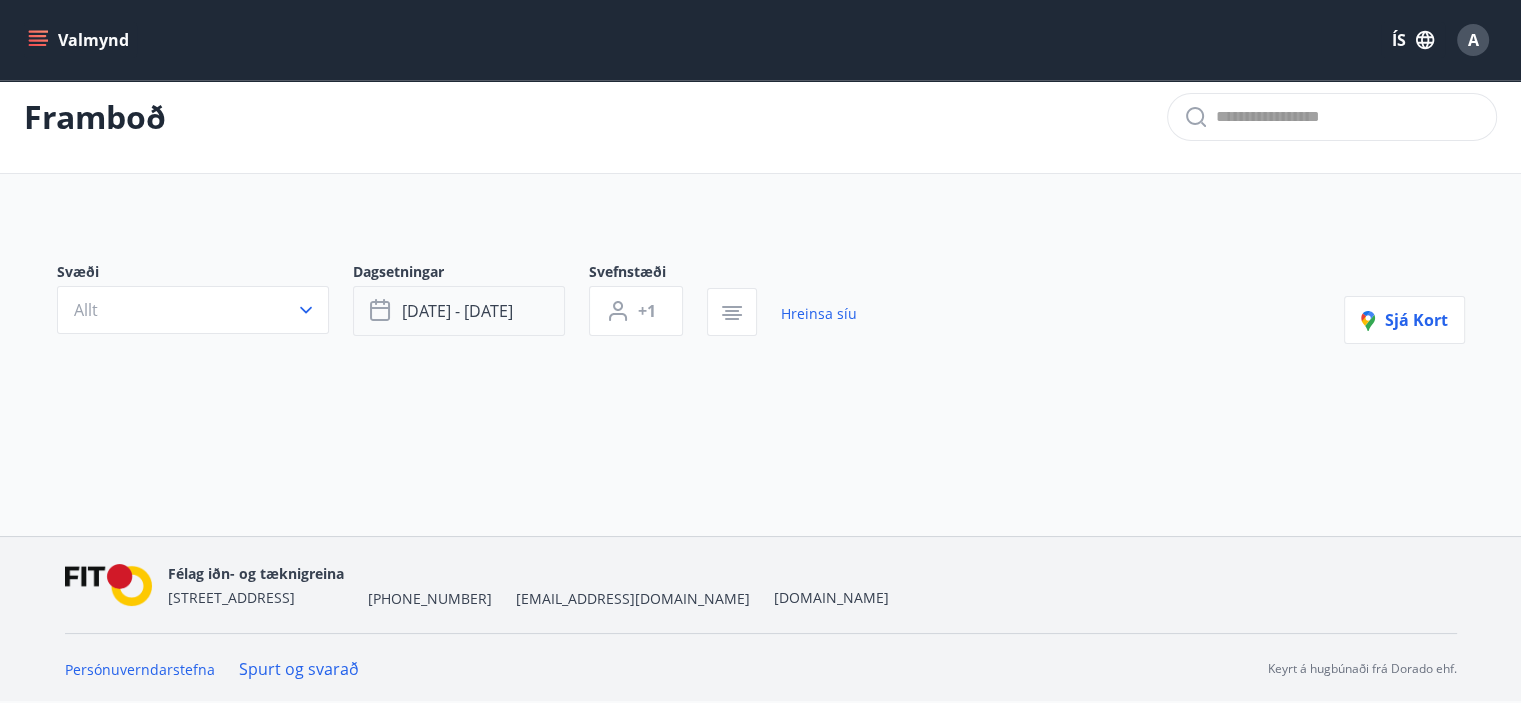 click on "júl 21 - júl 27" at bounding box center [459, 311] 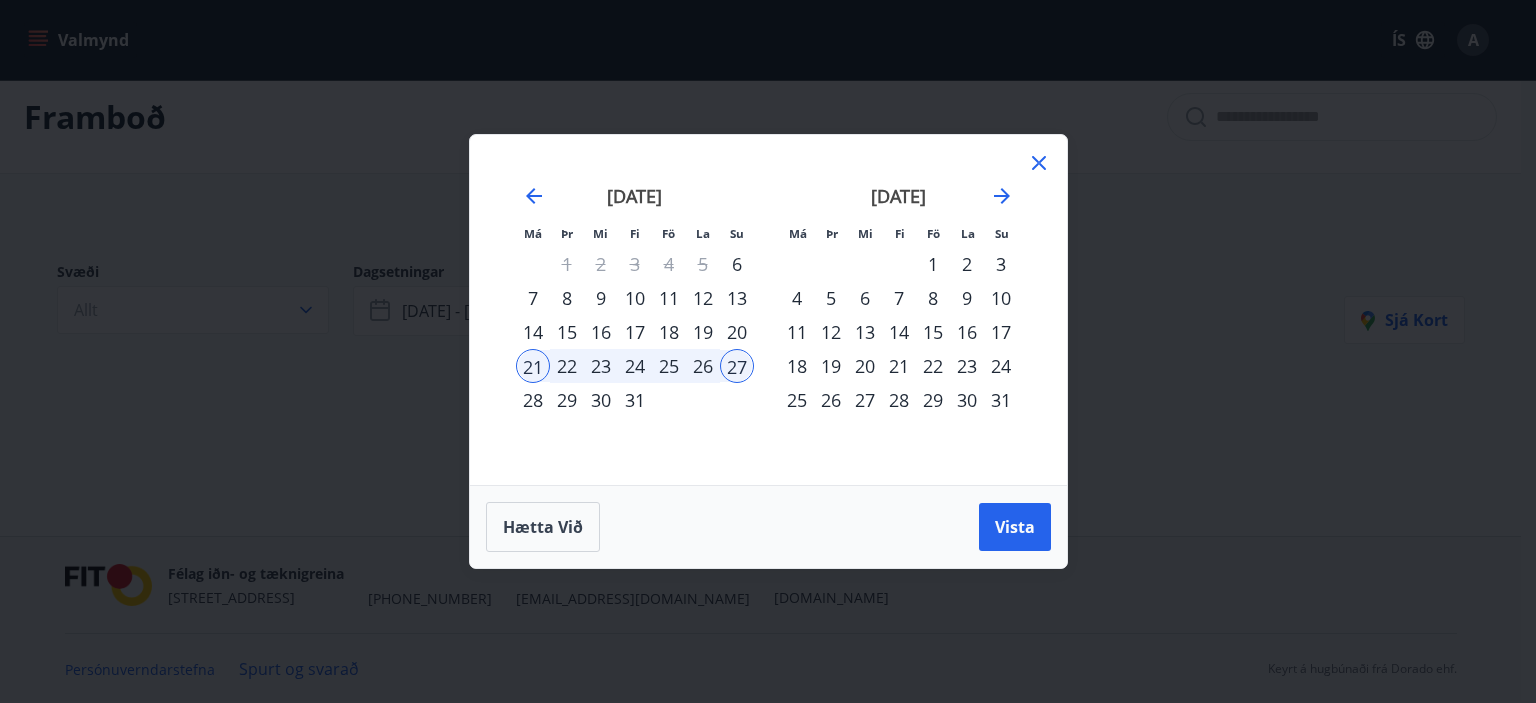 click on "28" at bounding box center [533, 400] 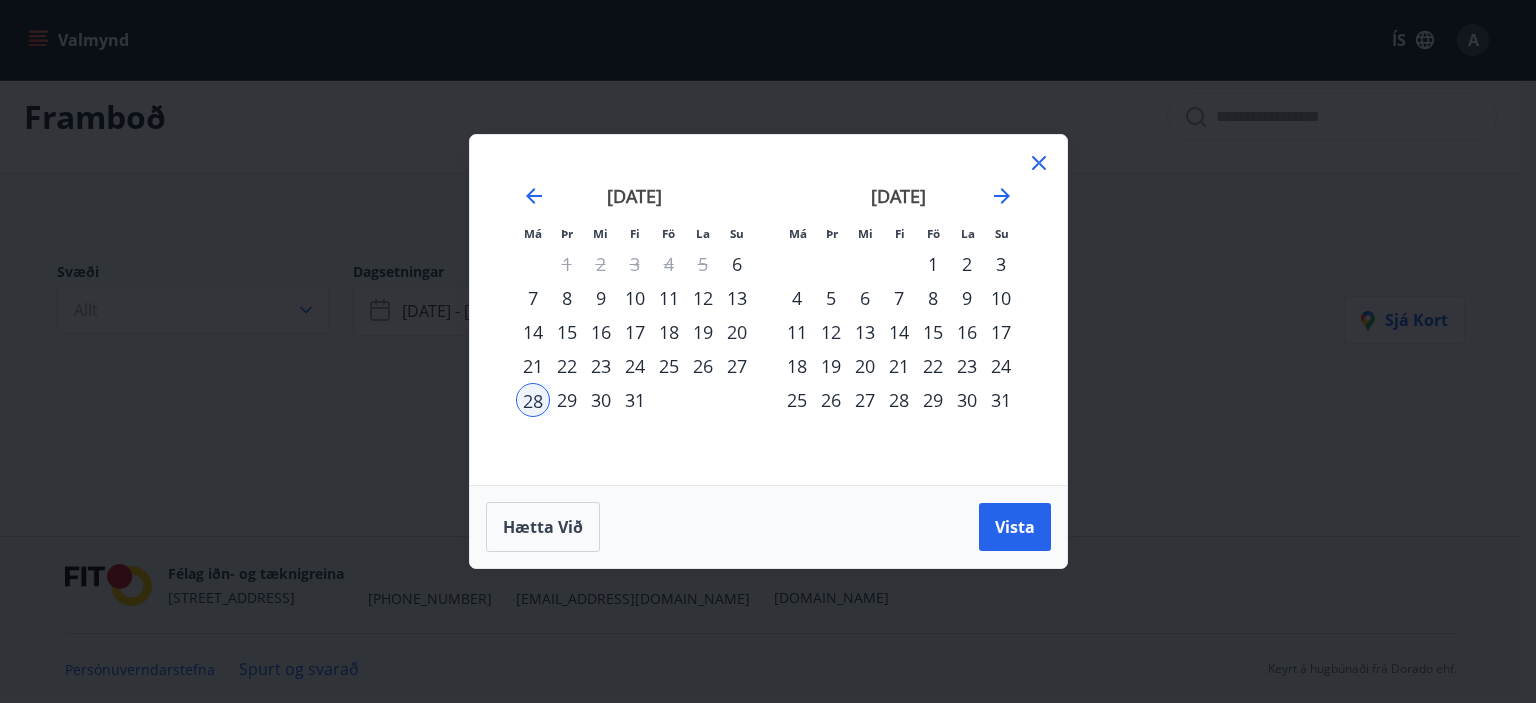 click on "3" at bounding box center [1001, 264] 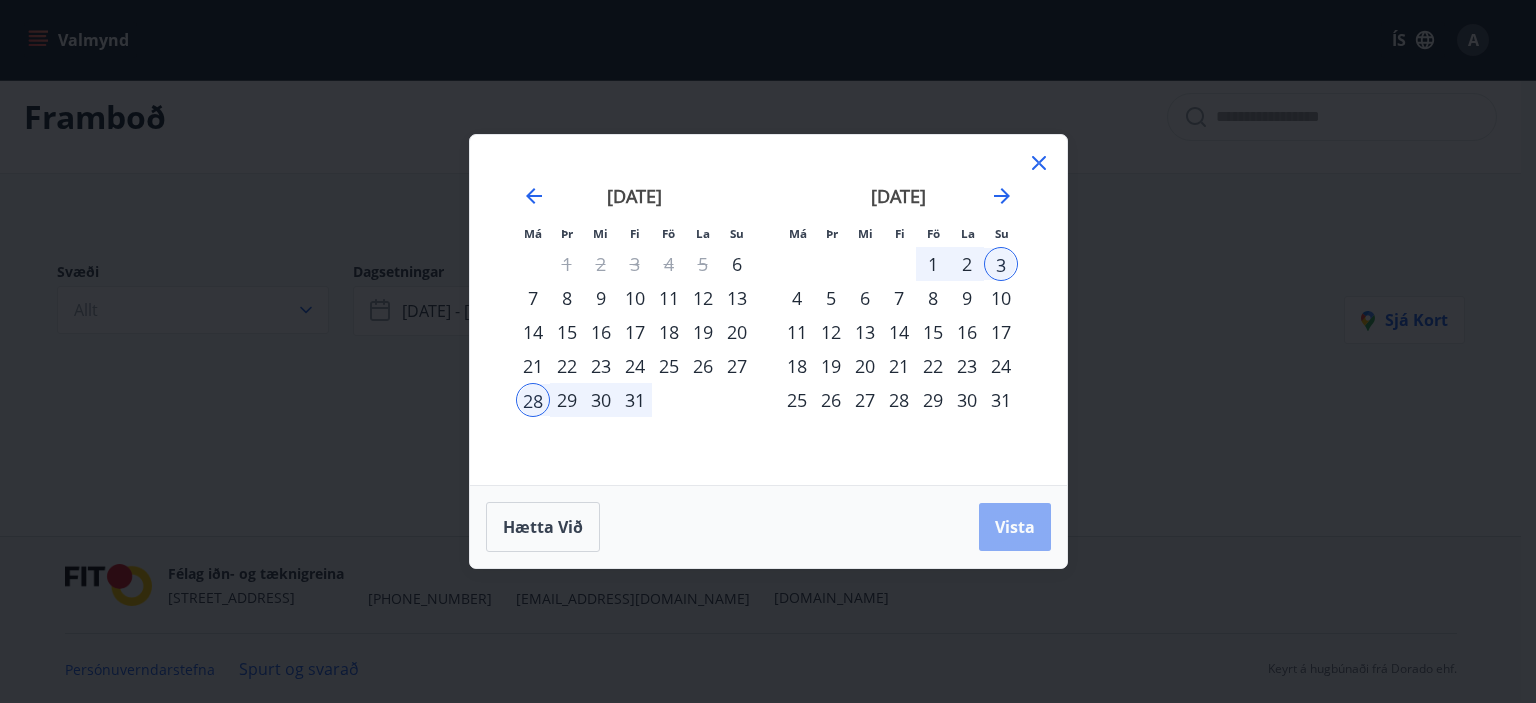 click on "Vista" at bounding box center [1015, 527] 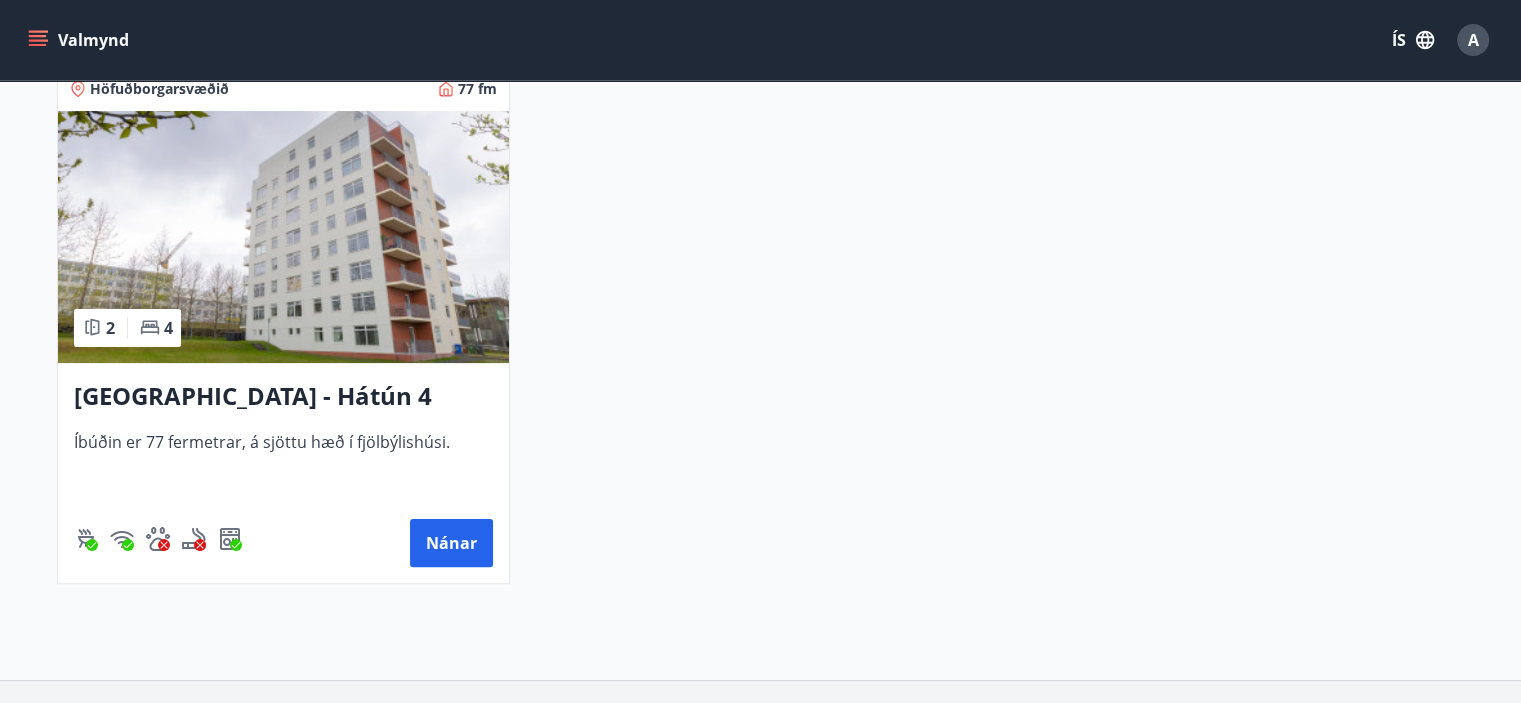 scroll, scrollTop: 0, scrollLeft: 0, axis: both 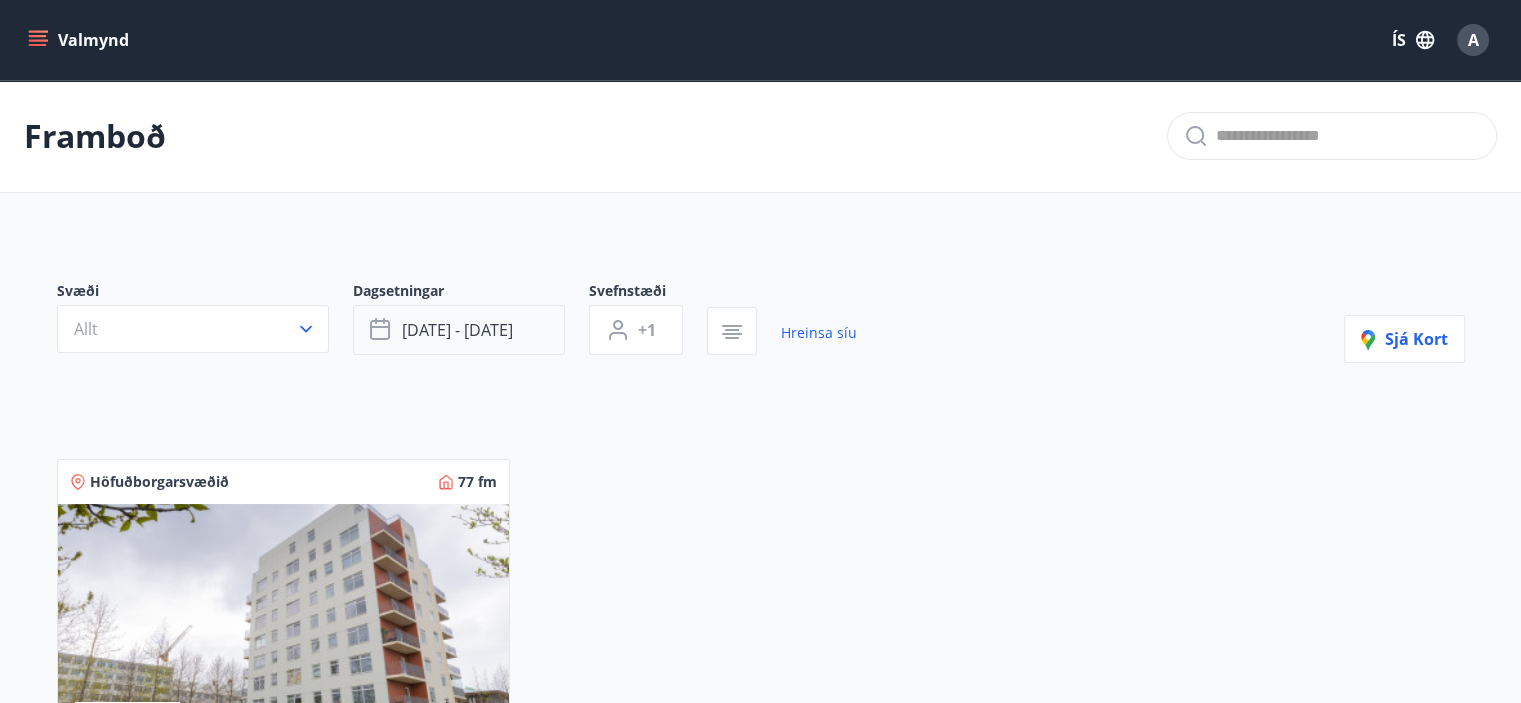 click on "júl 28 - ágú 03" at bounding box center (457, 330) 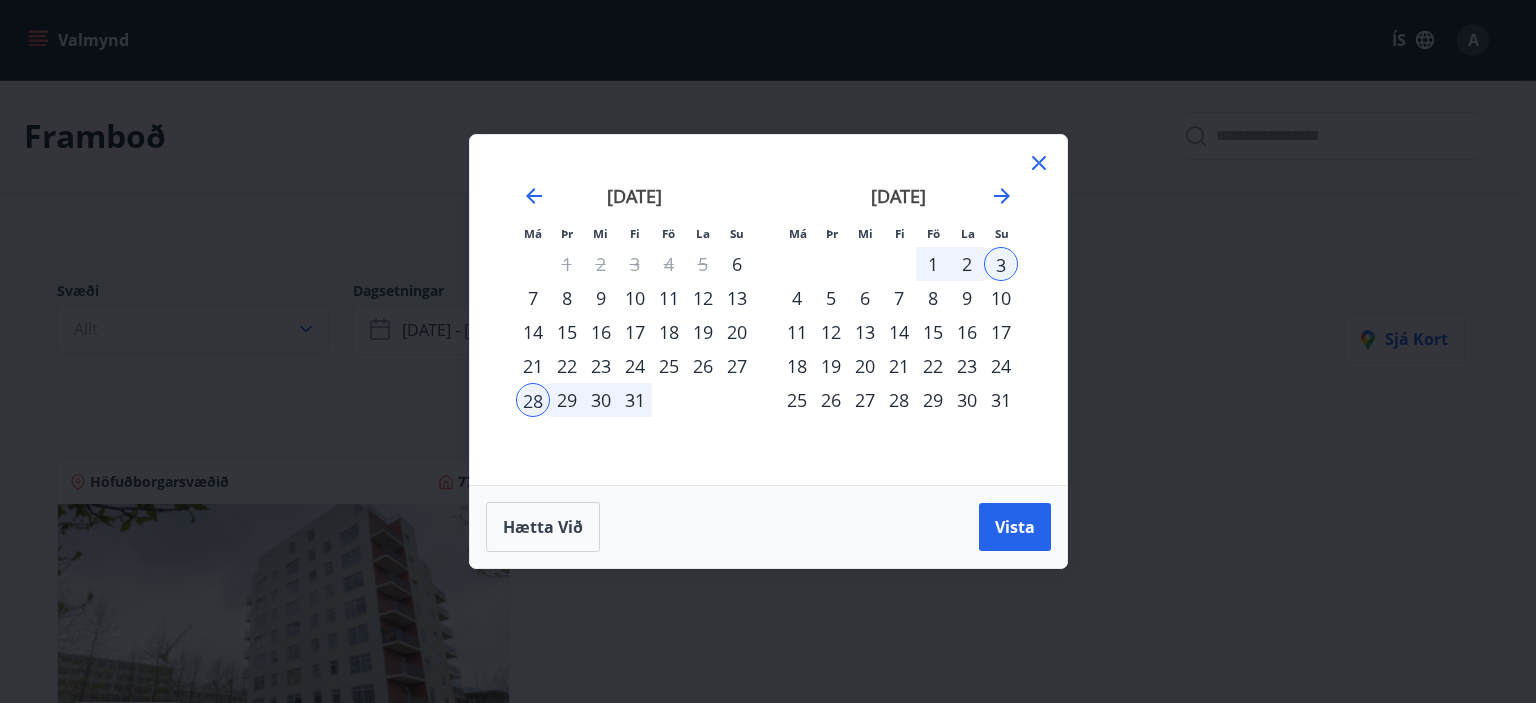 click on "21" at bounding box center (533, 366) 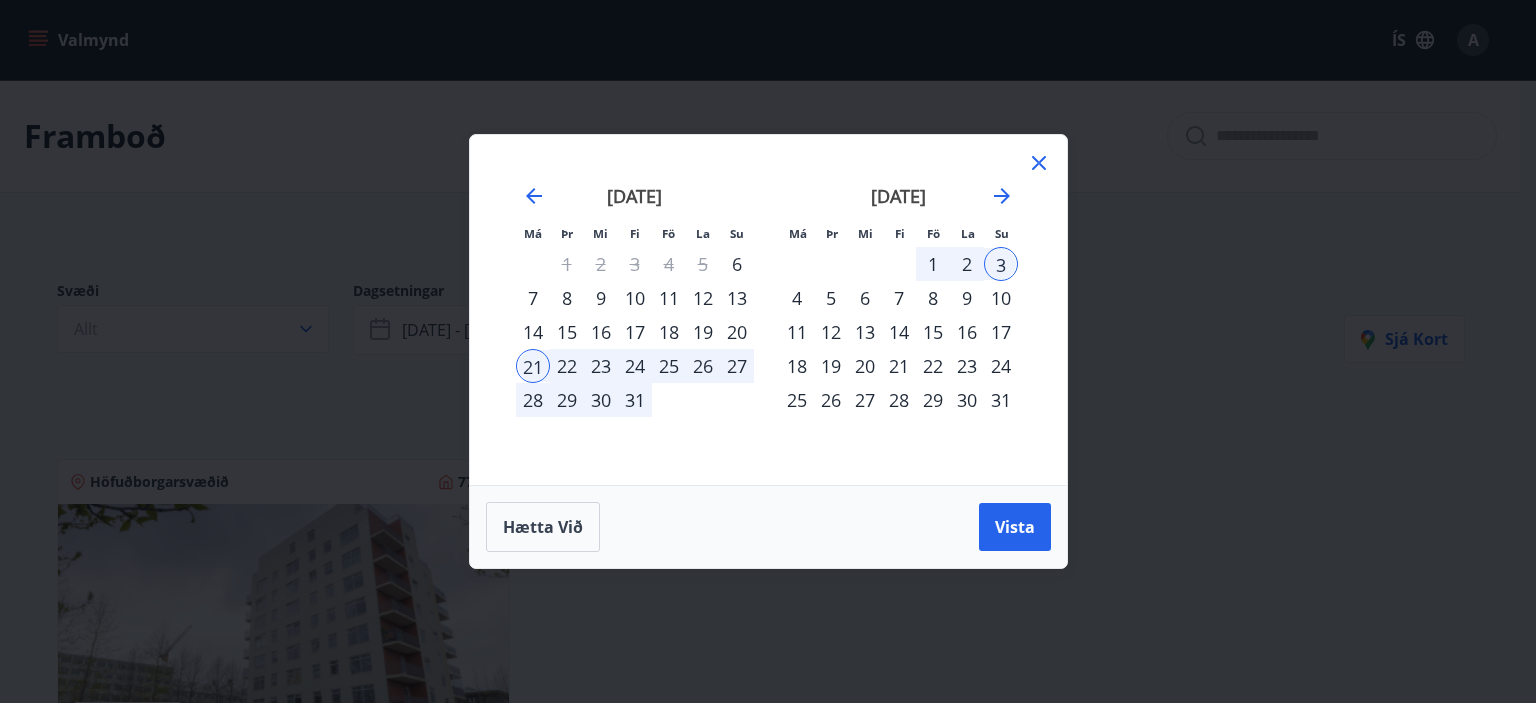 click on "10" at bounding box center [1001, 298] 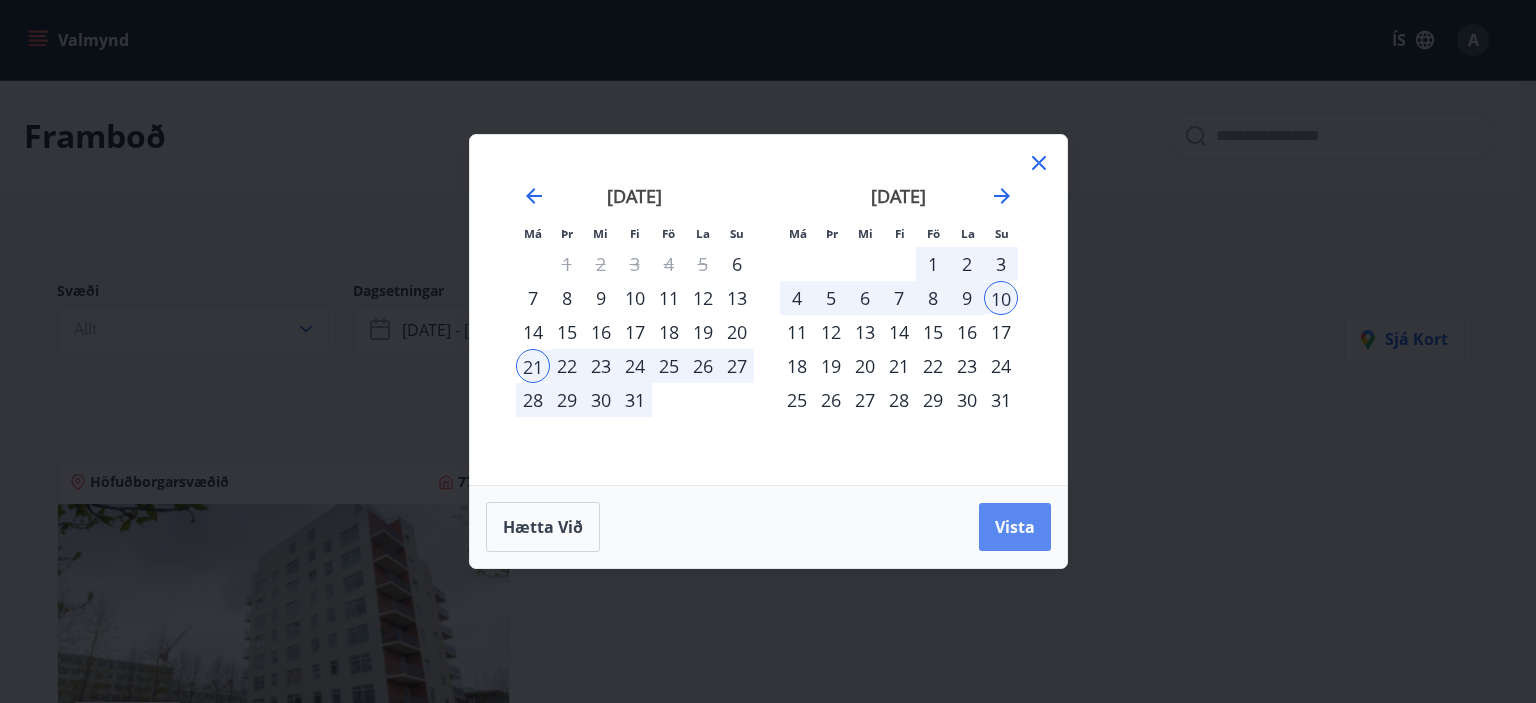 click on "Vista" at bounding box center [1015, 527] 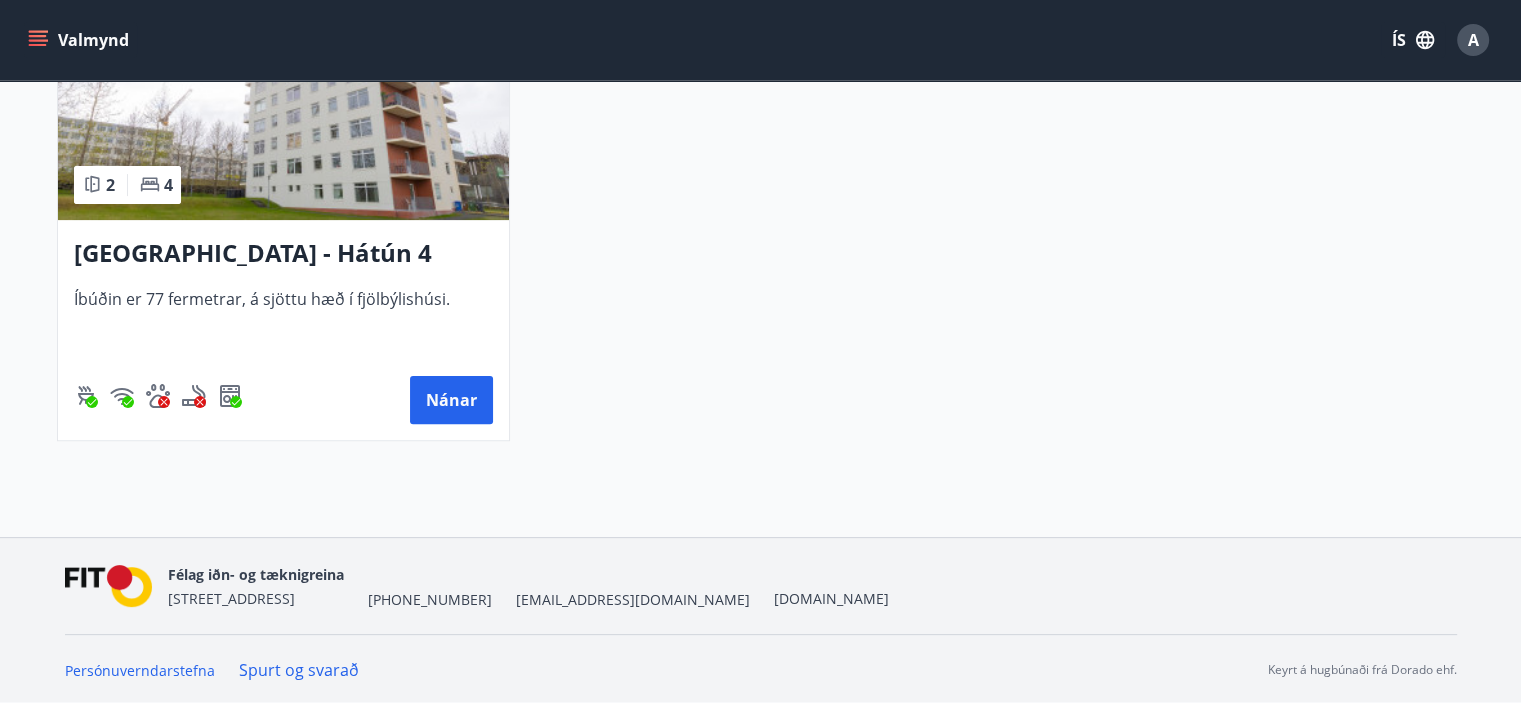 scroll, scrollTop: 0, scrollLeft: 0, axis: both 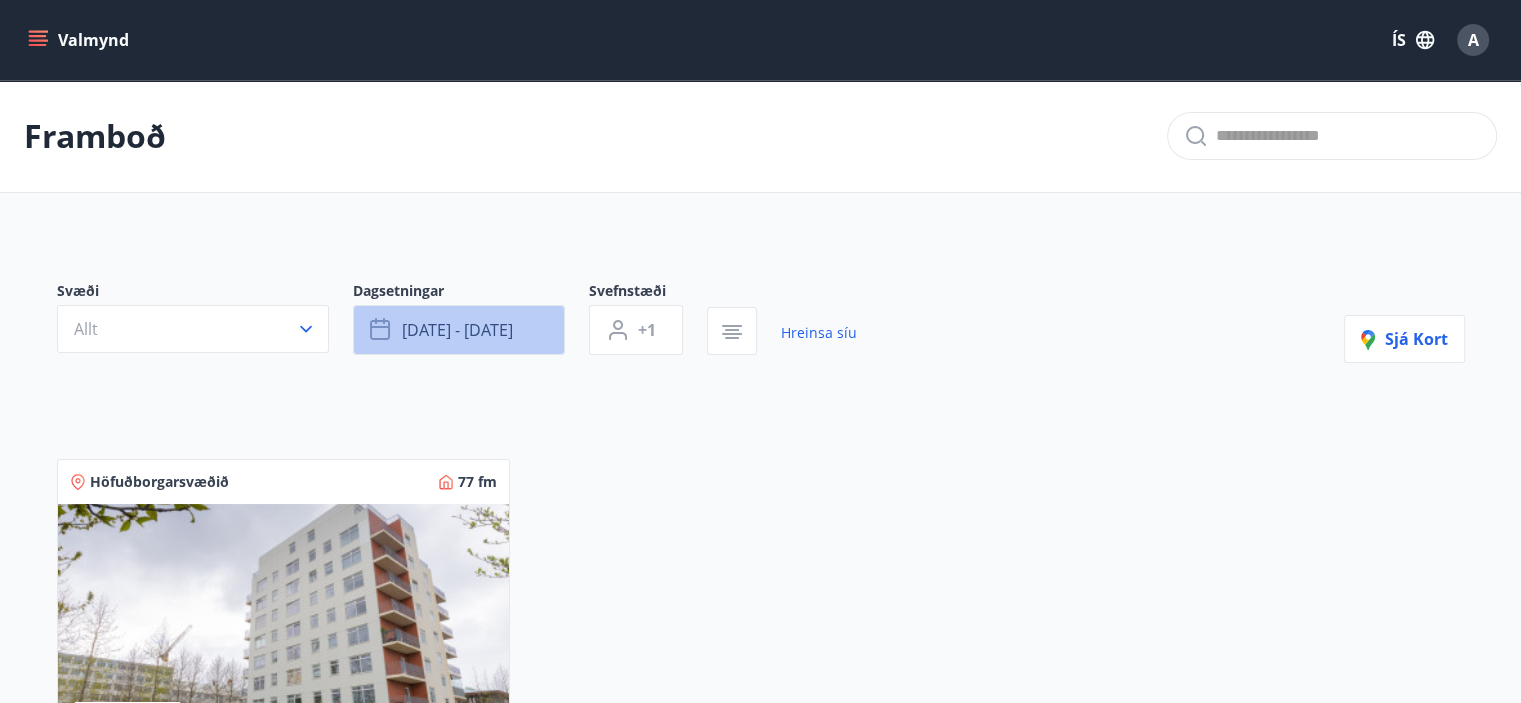 click on "júl 21 - ágú 10" at bounding box center [457, 330] 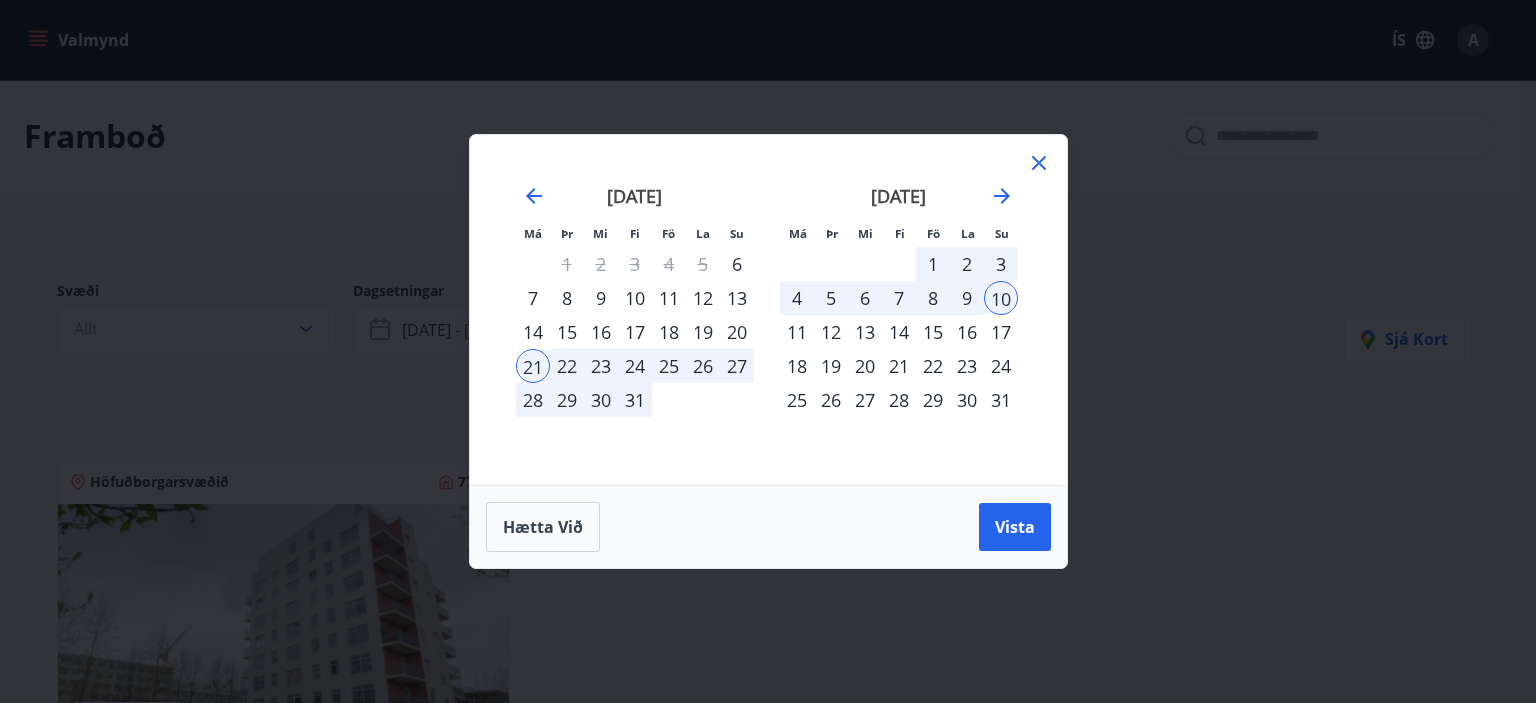 click on "25" at bounding box center [669, 366] 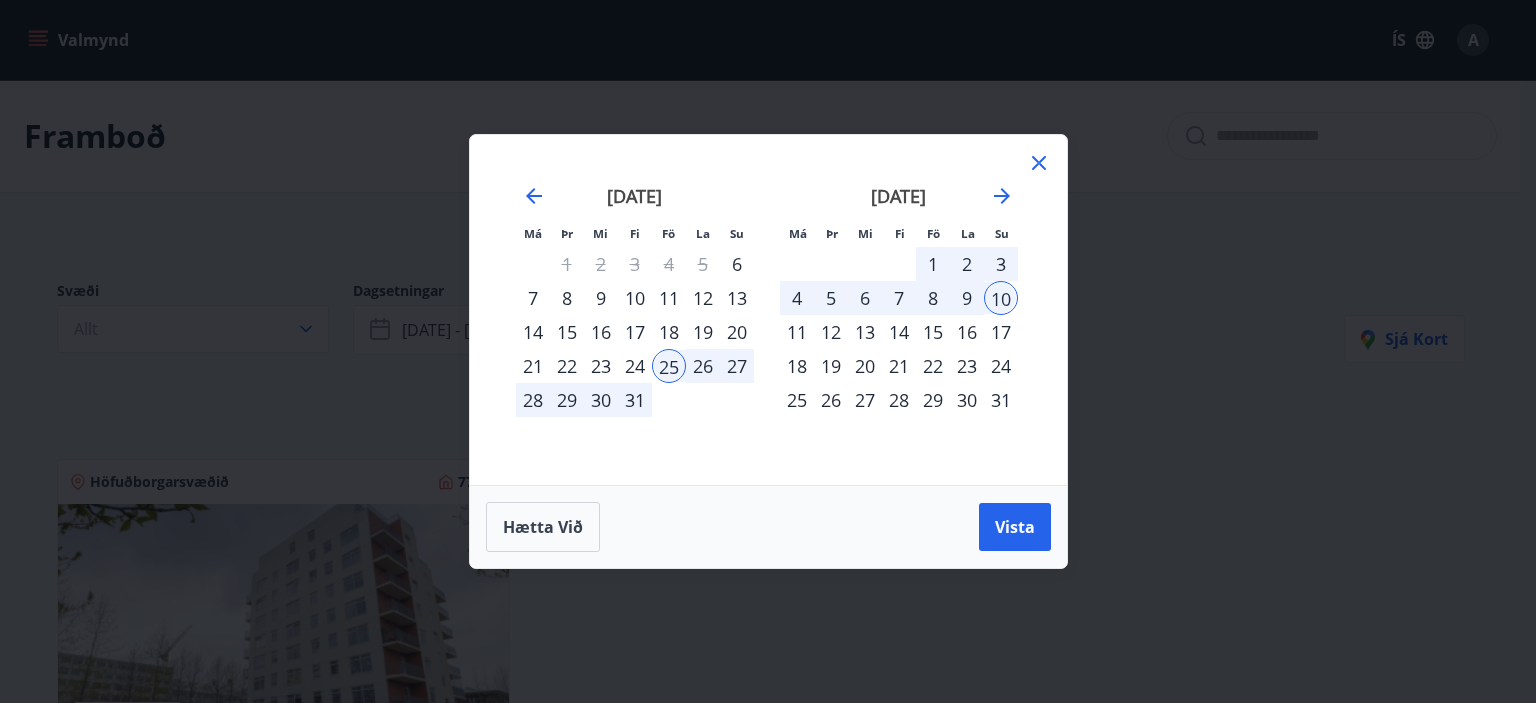 click on "27" at bounding box center [737, 366] 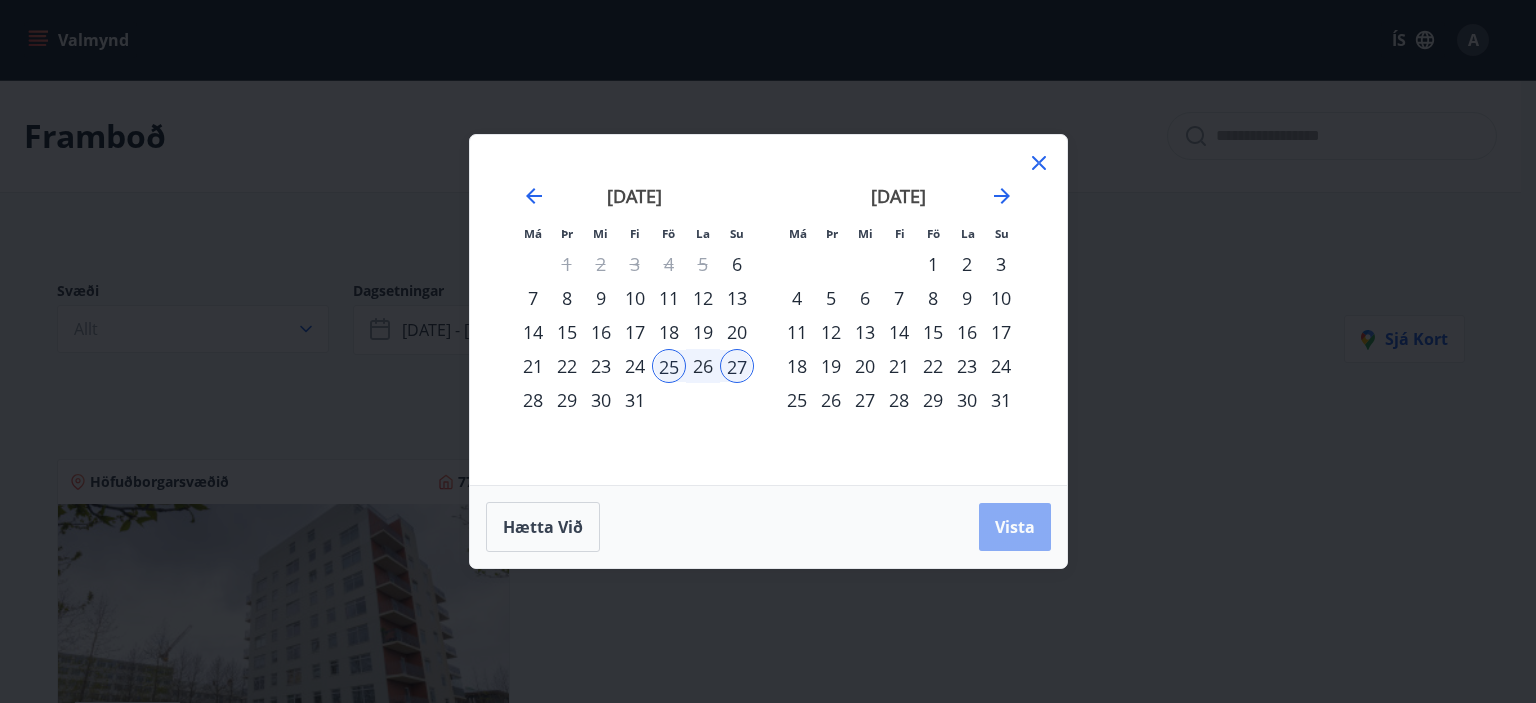 click on "Vista" at bounding box center (1015, 527) 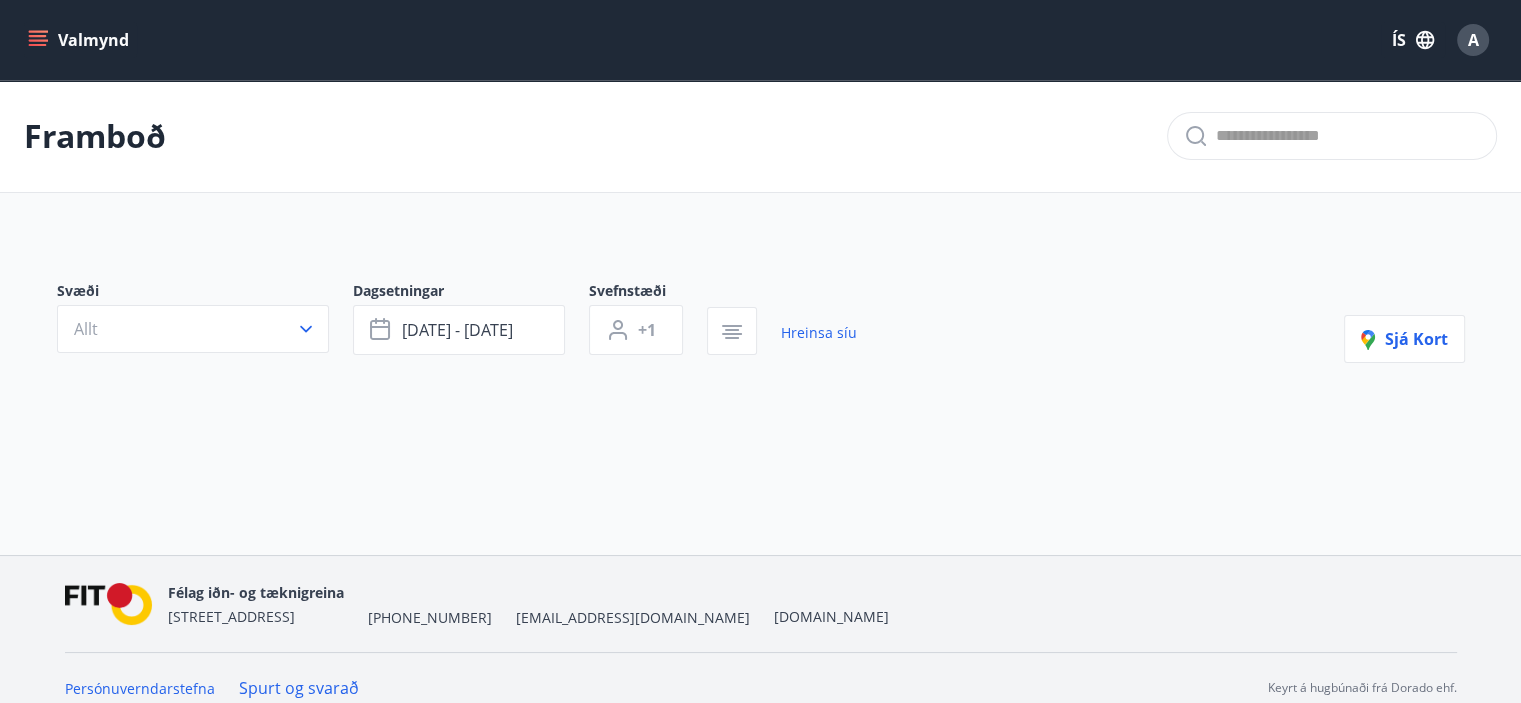 click at bounding box center (457, 359) 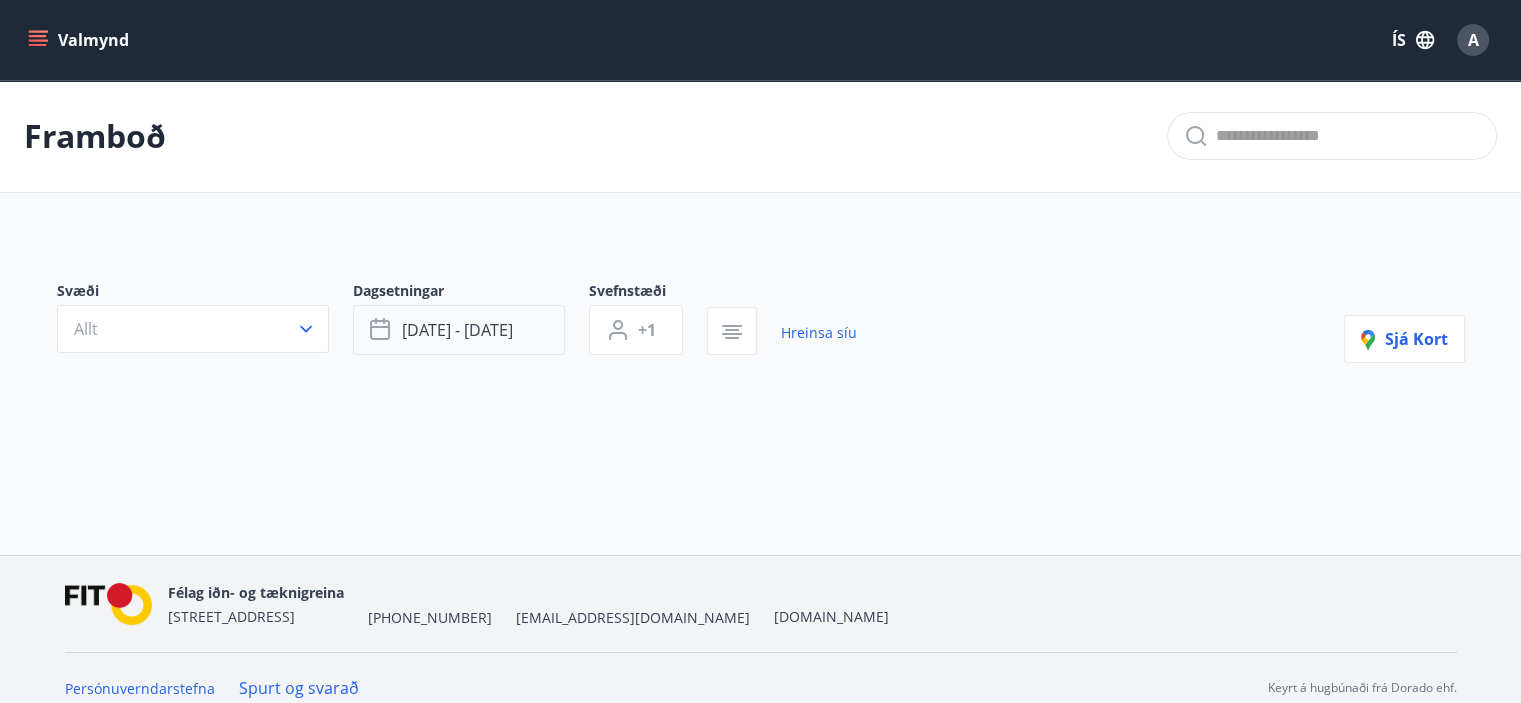 click on "júl 25 - júl 27" at bounding box center [459, 330] 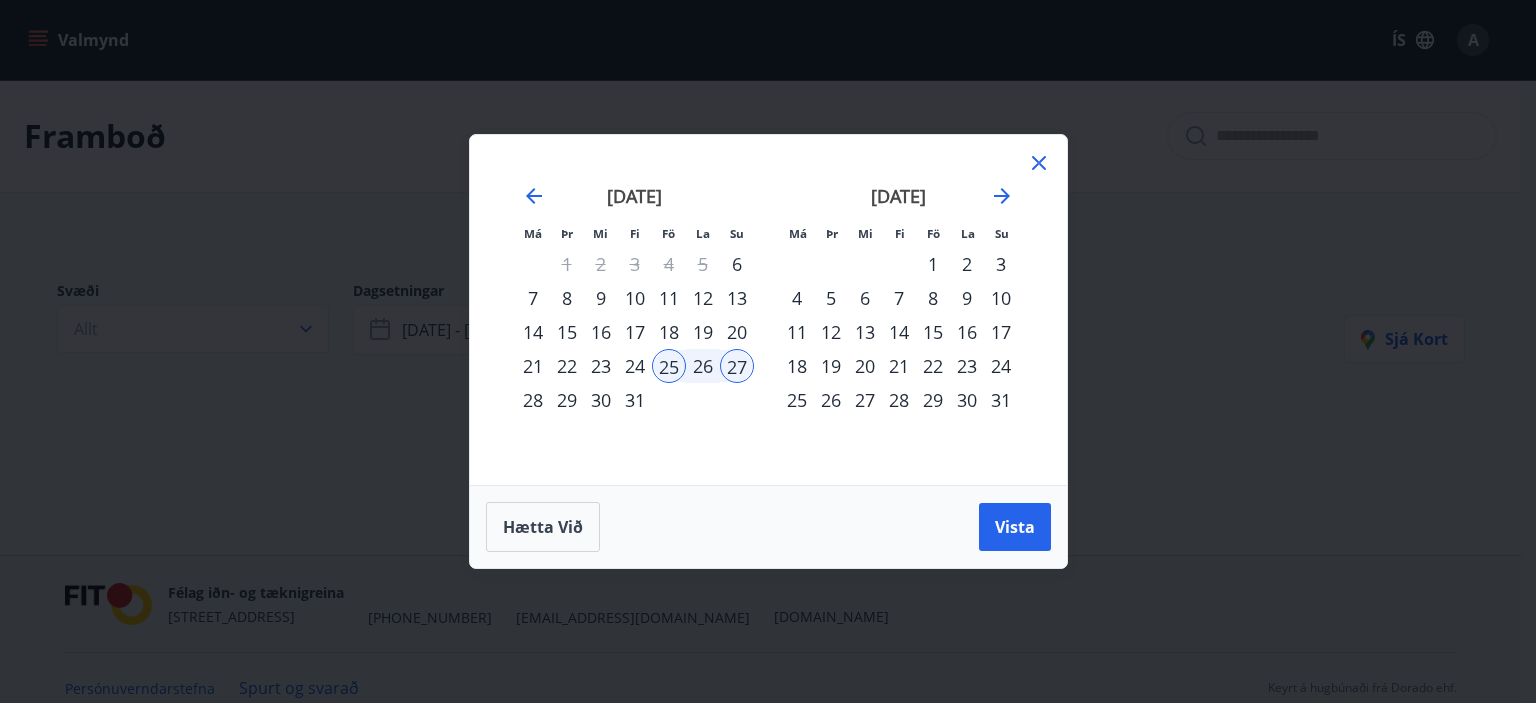 click on "29" at bounding box center (933, 400) 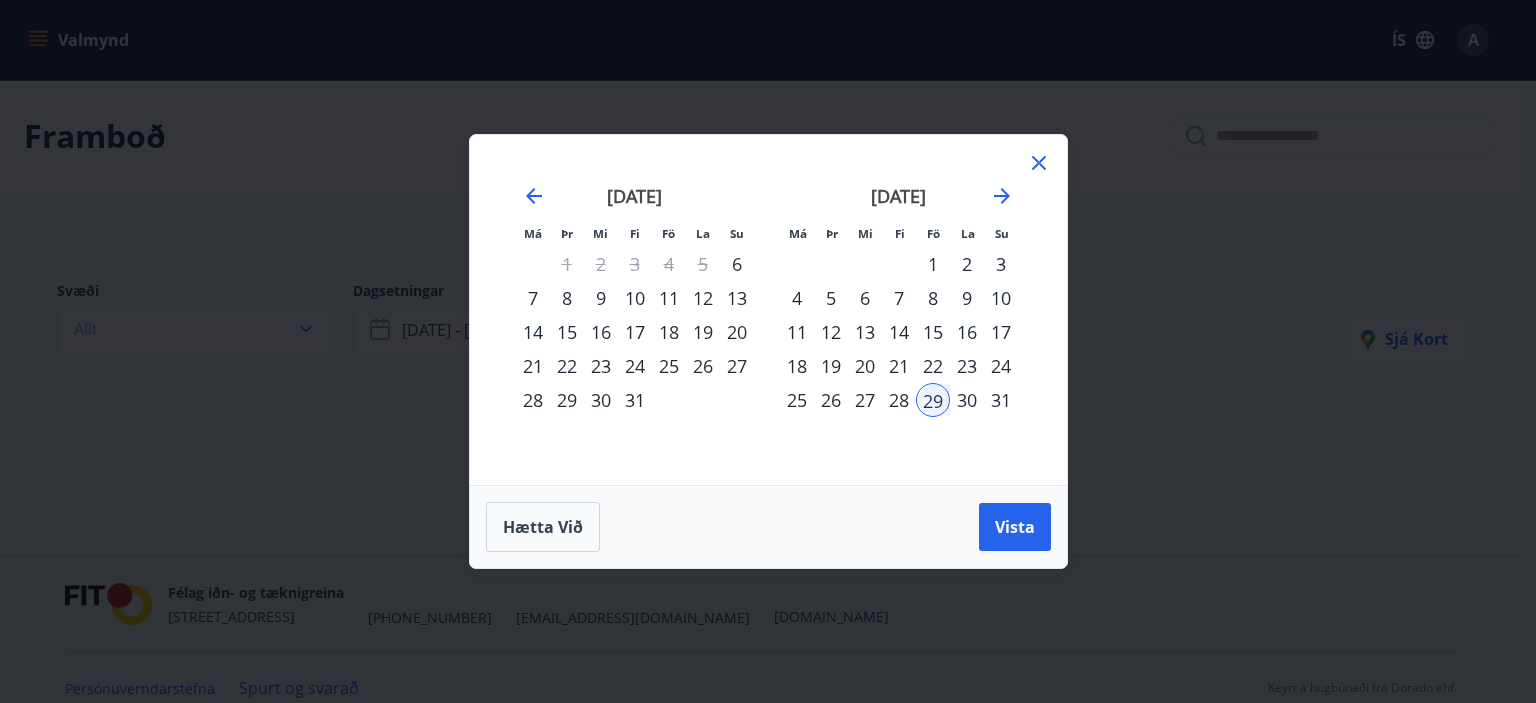 click on "31" at bounding box center [1001, 400] 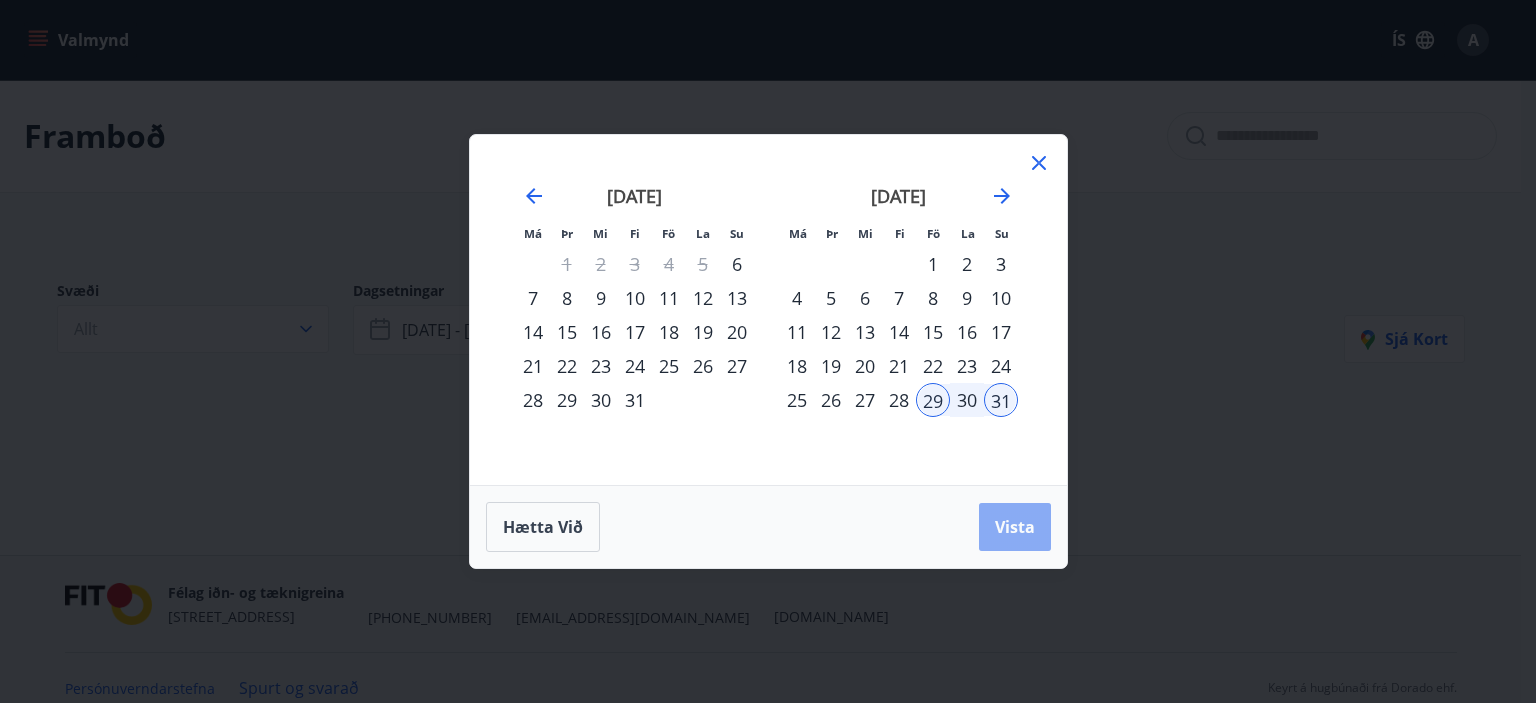 click on "Vista" at bounding box center (1015, 527) 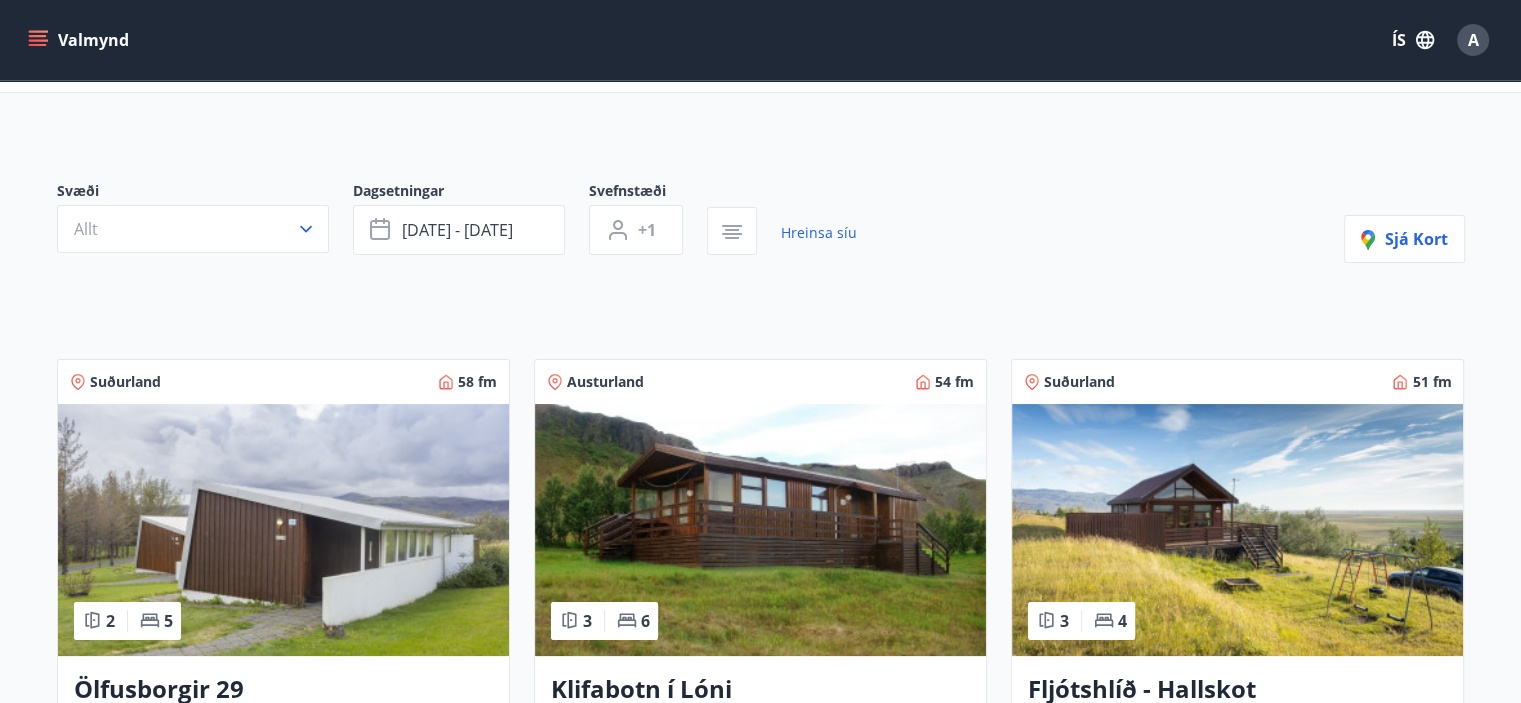 scroll, scrollTop: 0, scrollLeft: 0, axis: both 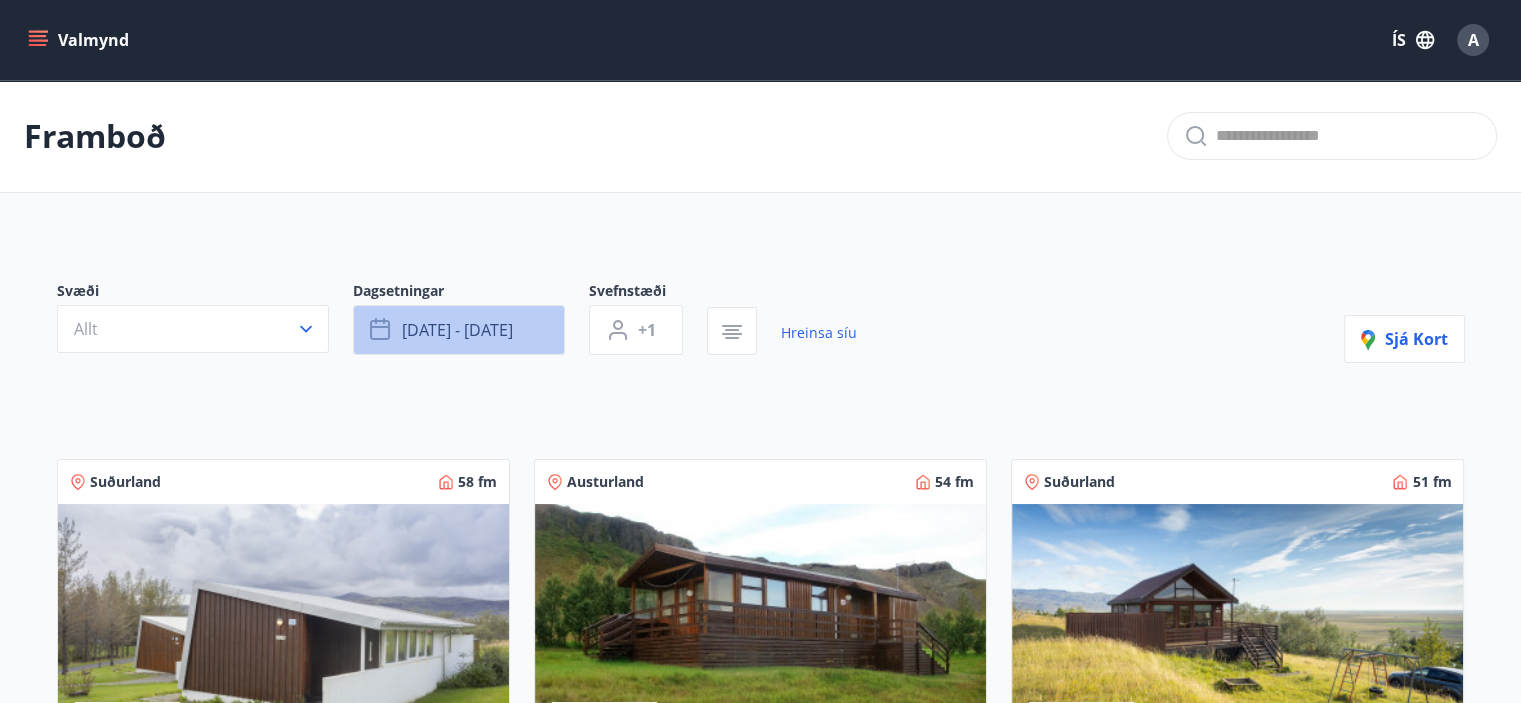 click on "ágú 29 - ágú 31" at bounding box center [457, 330] 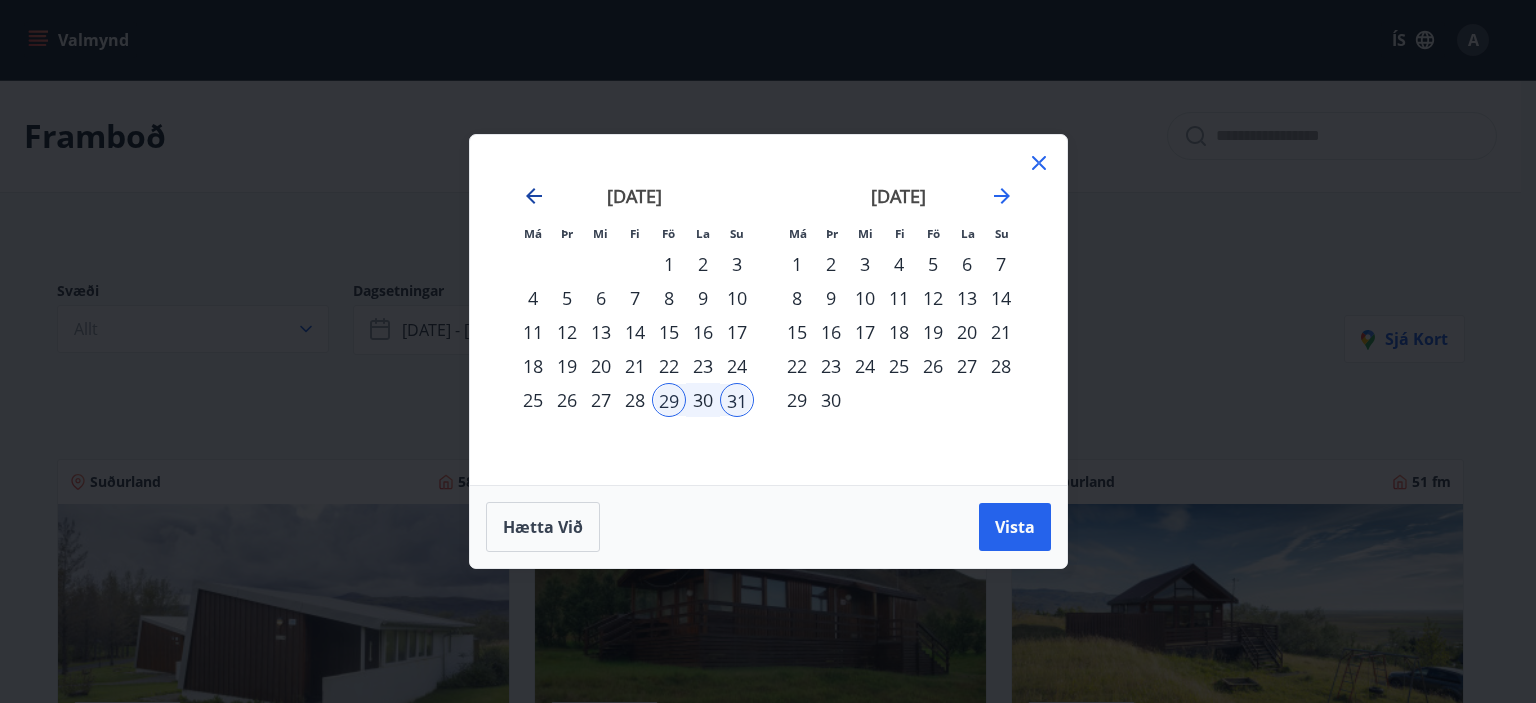 click 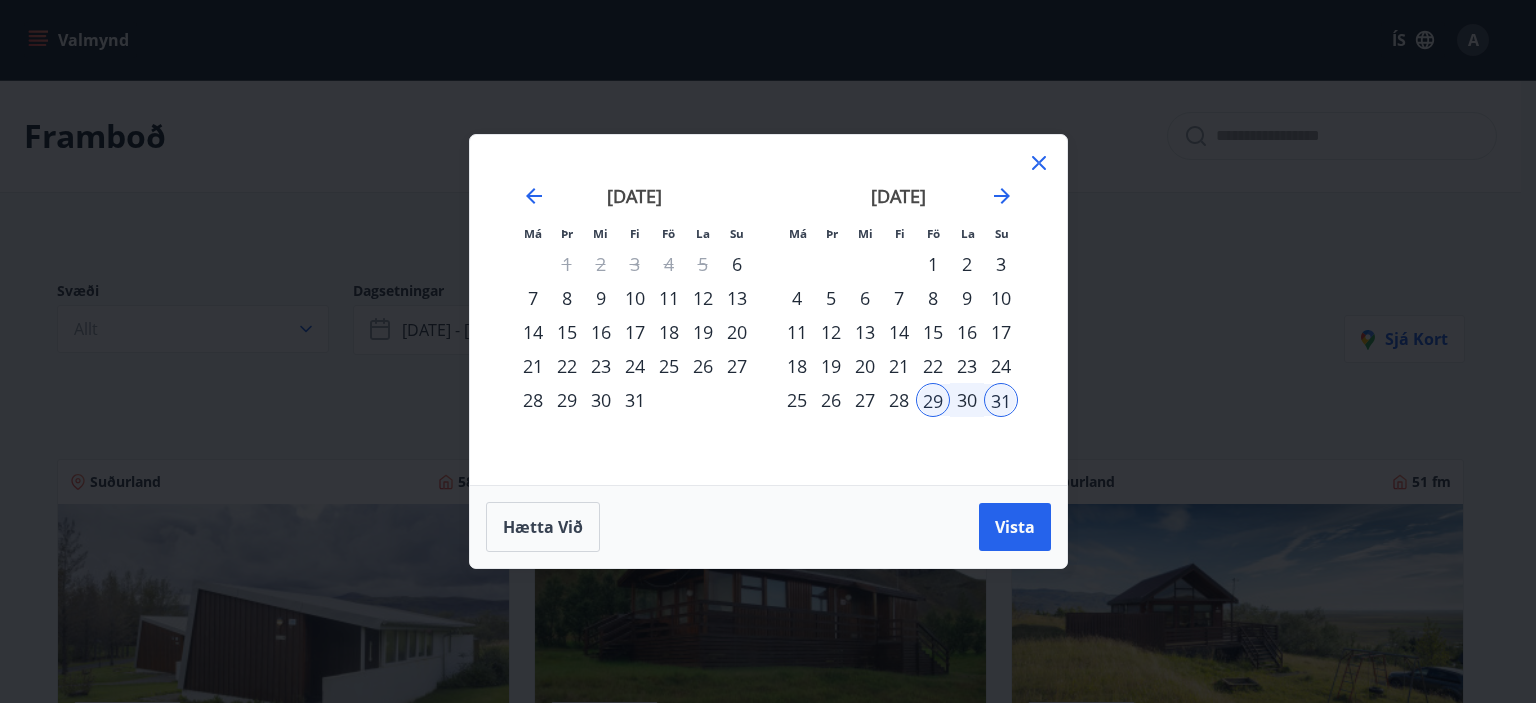 click on "8" at bounding box center [933, 298] 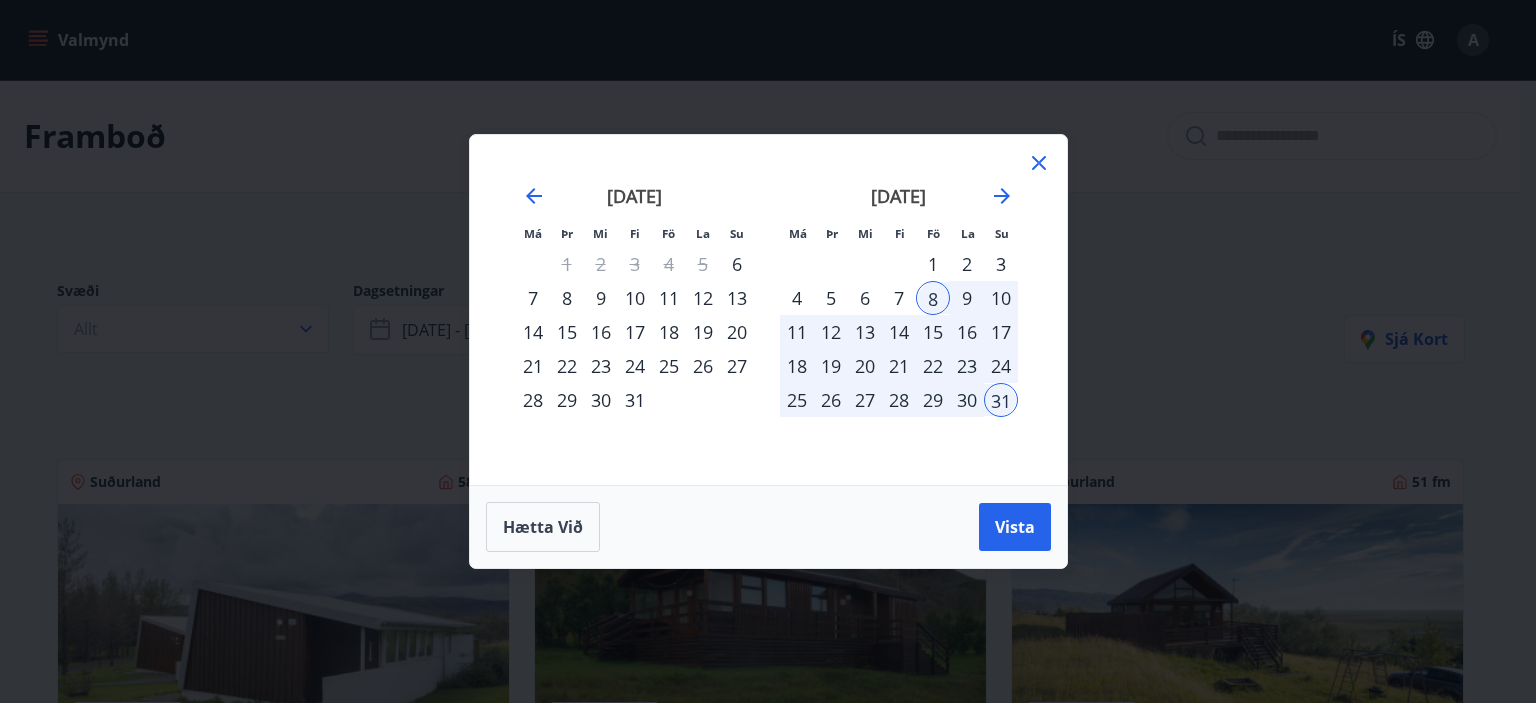 click on "10" at bounding box center [1001, 298] 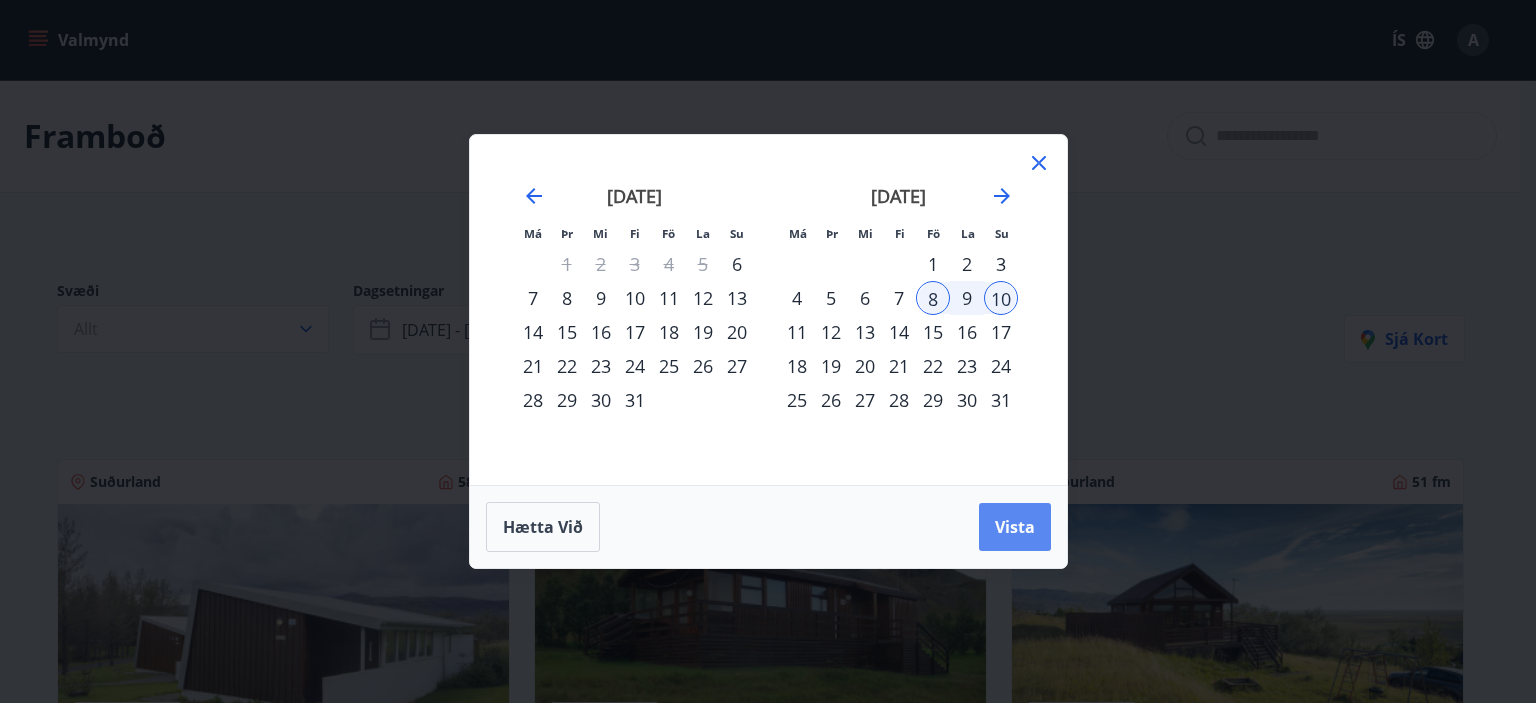 click on "Vista" at bounding box center (1015, 527) 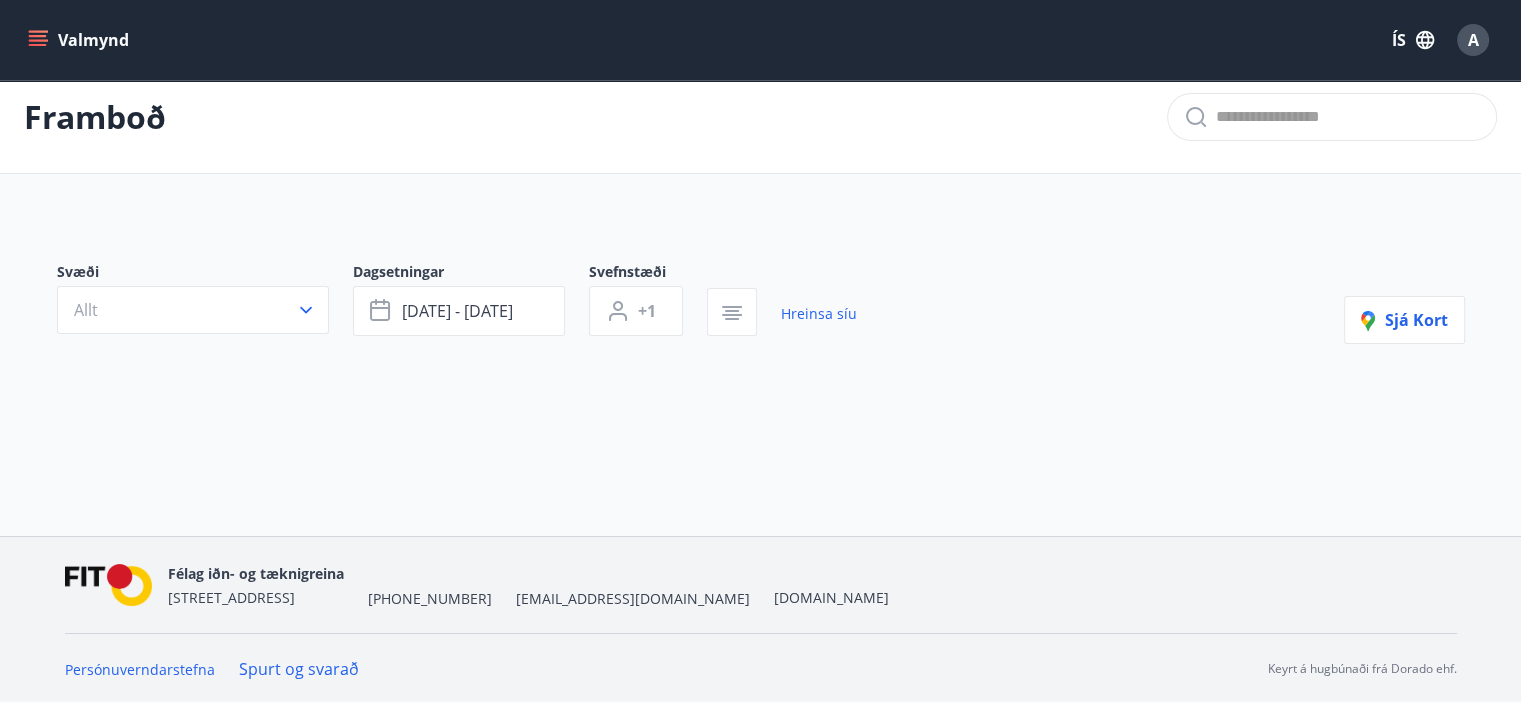 scroll, scrollTop: 0, scrollLeft: 0, axis: both 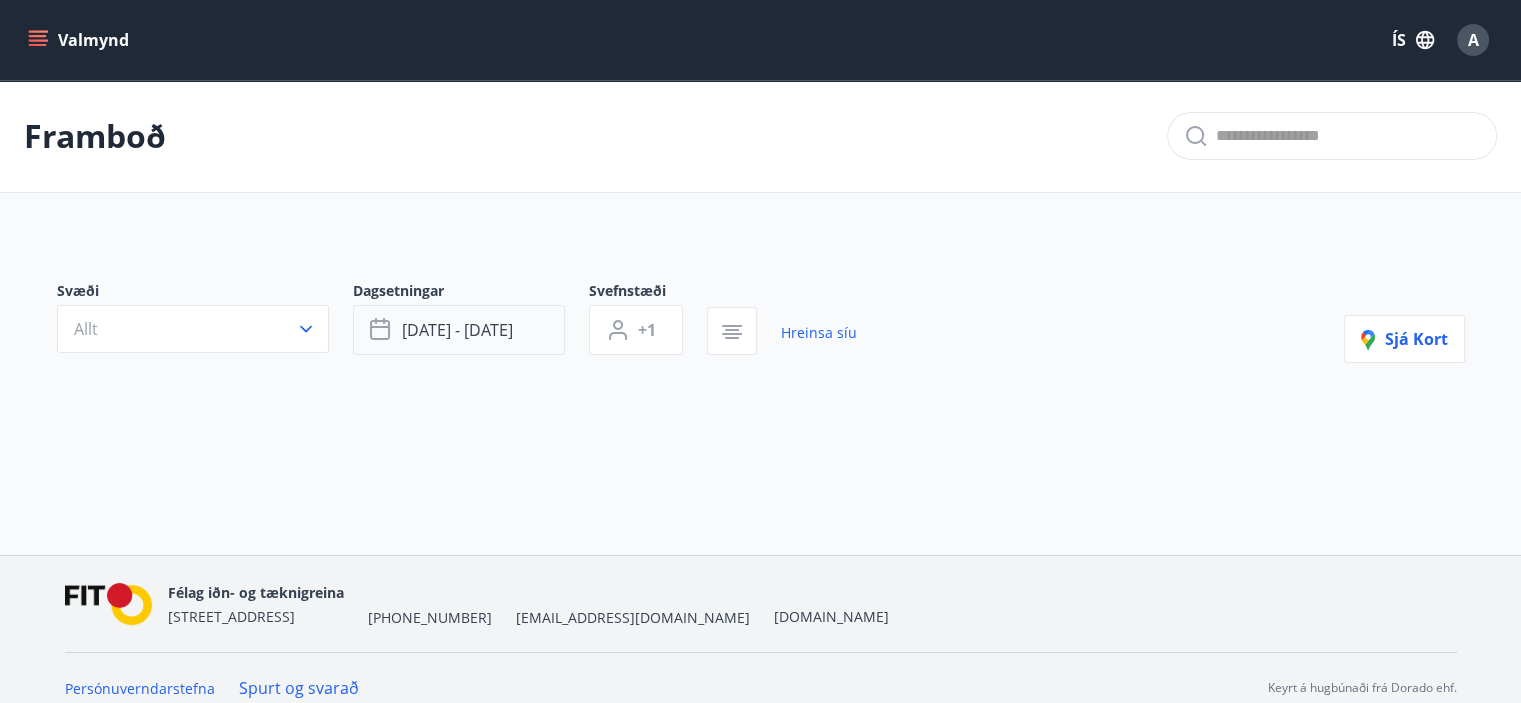 click on "ágú 08 - ágú 10" at bounding box center [457, 330] 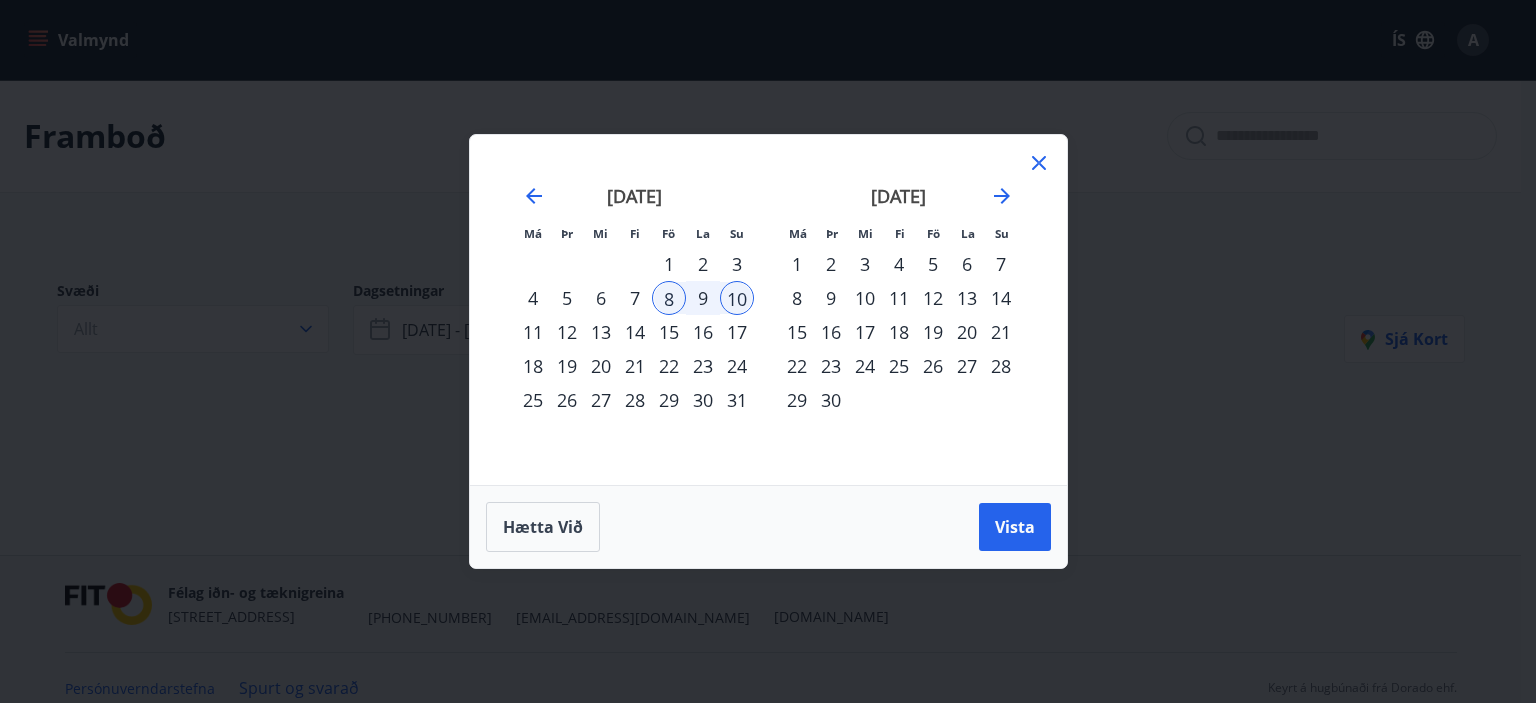 click on "15" at bounding box center (669, 332) 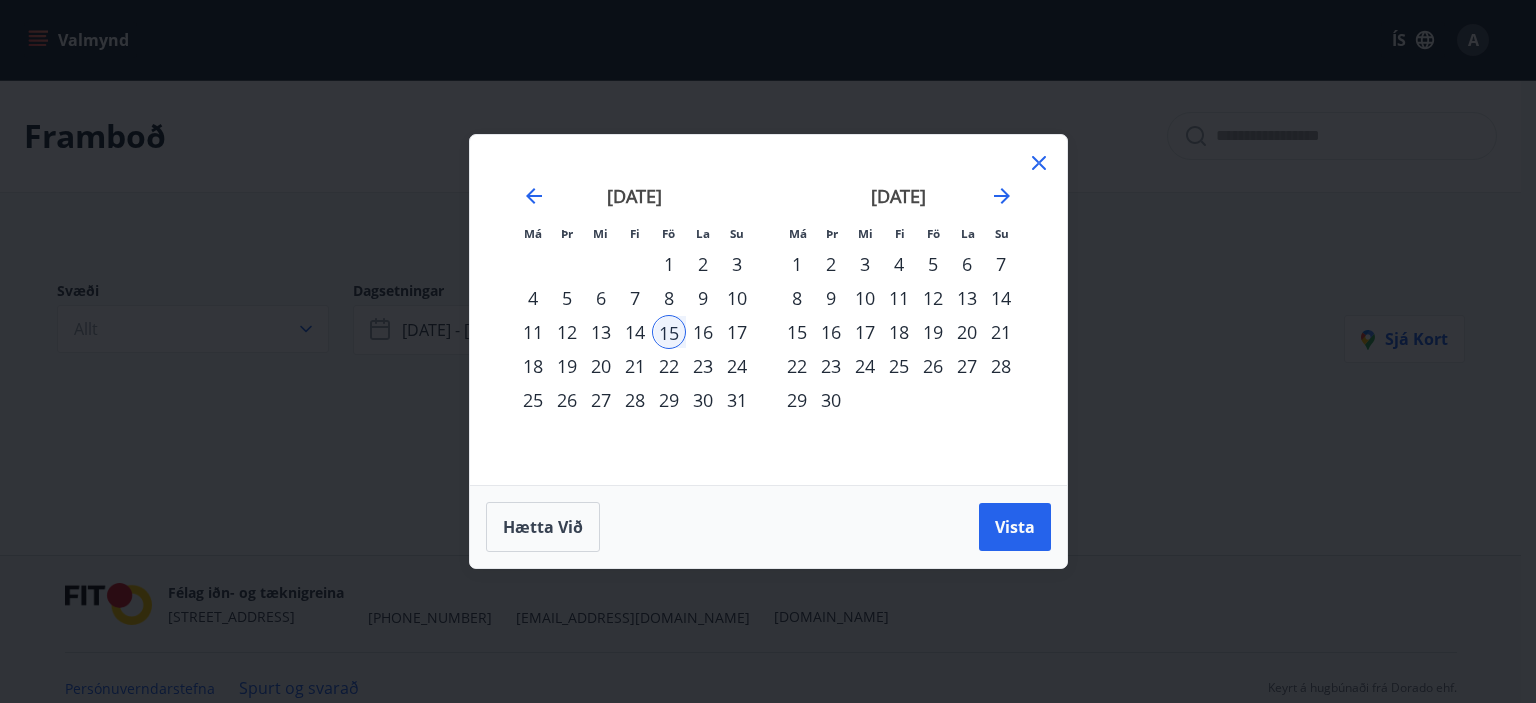 click on "17" at bounding box center (737, 332) 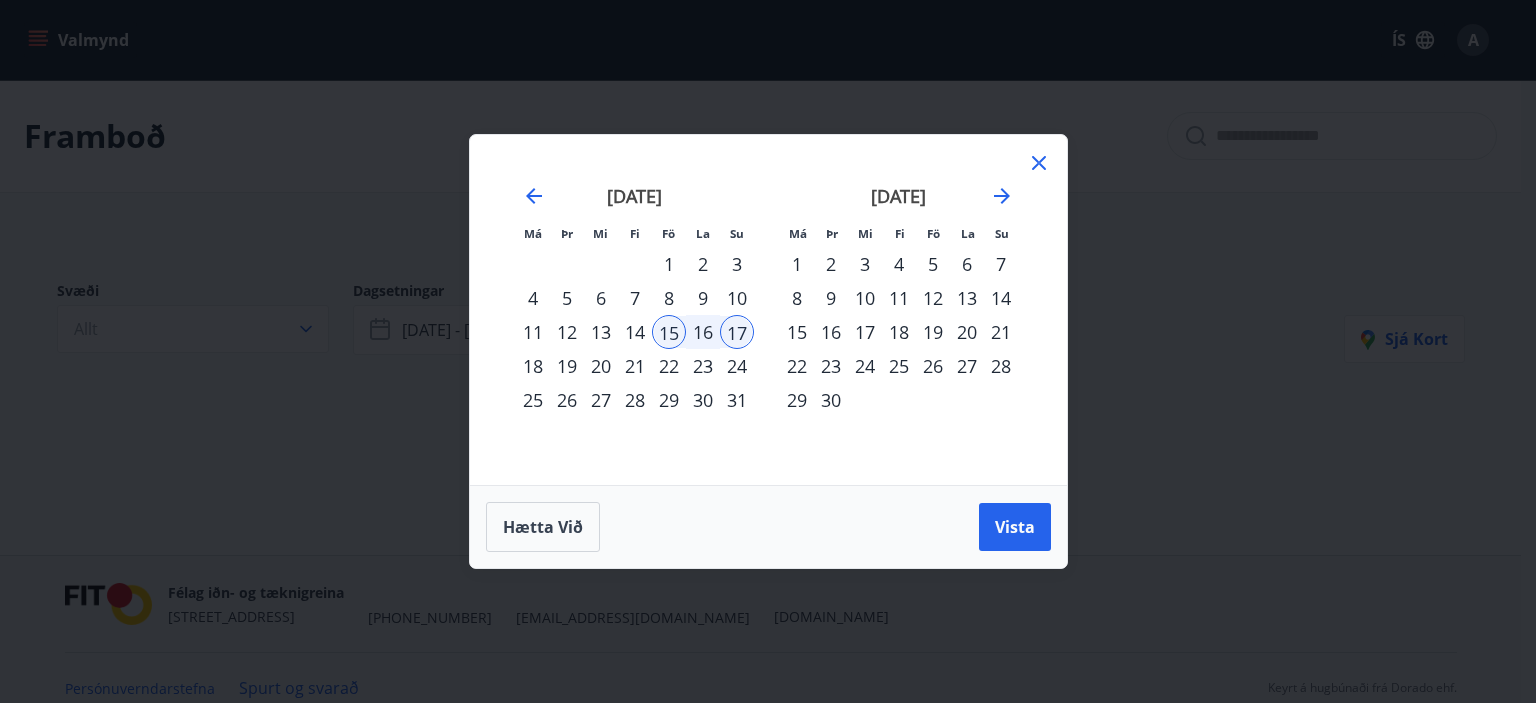 click on "Hætta við Vista" at bounding box center (768, 526) 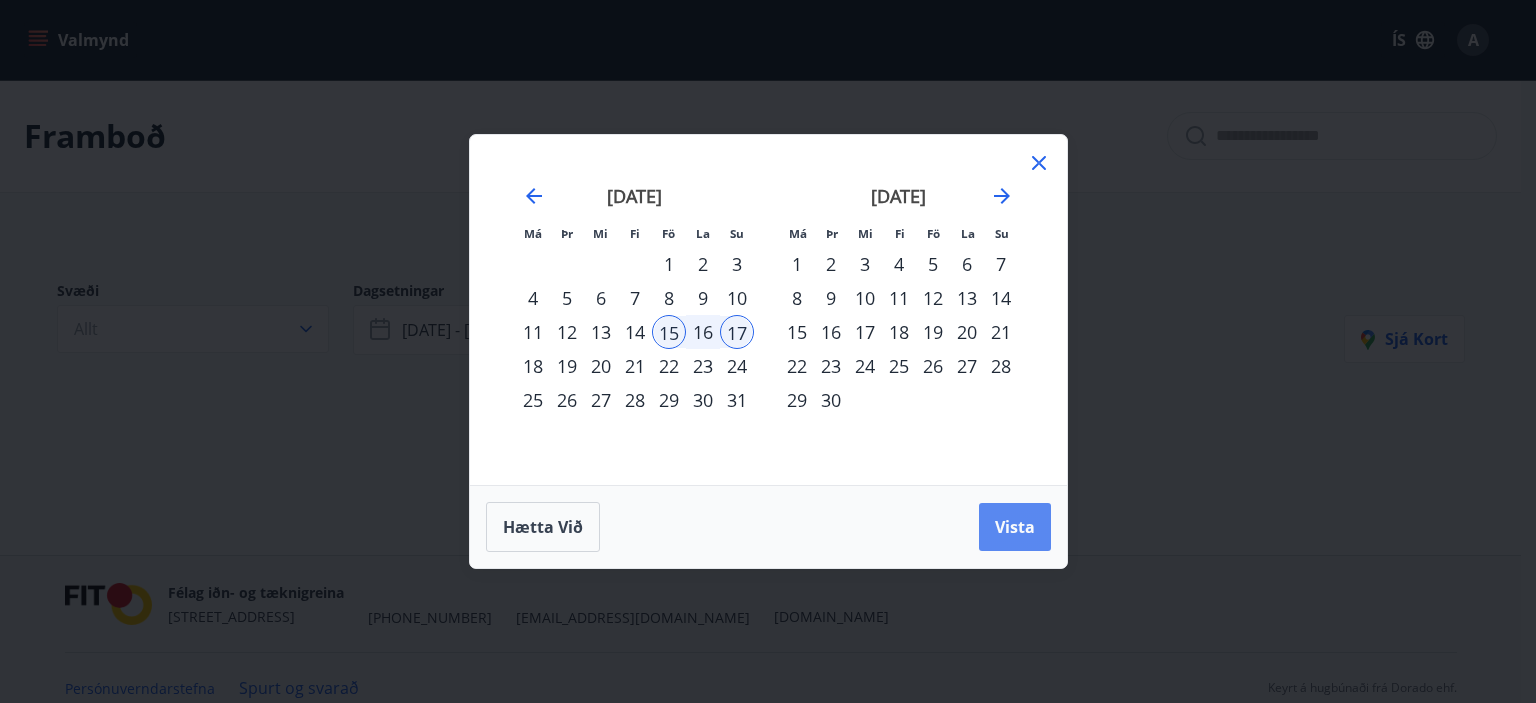 click on "Vista" at bounding box center [1015, 527] 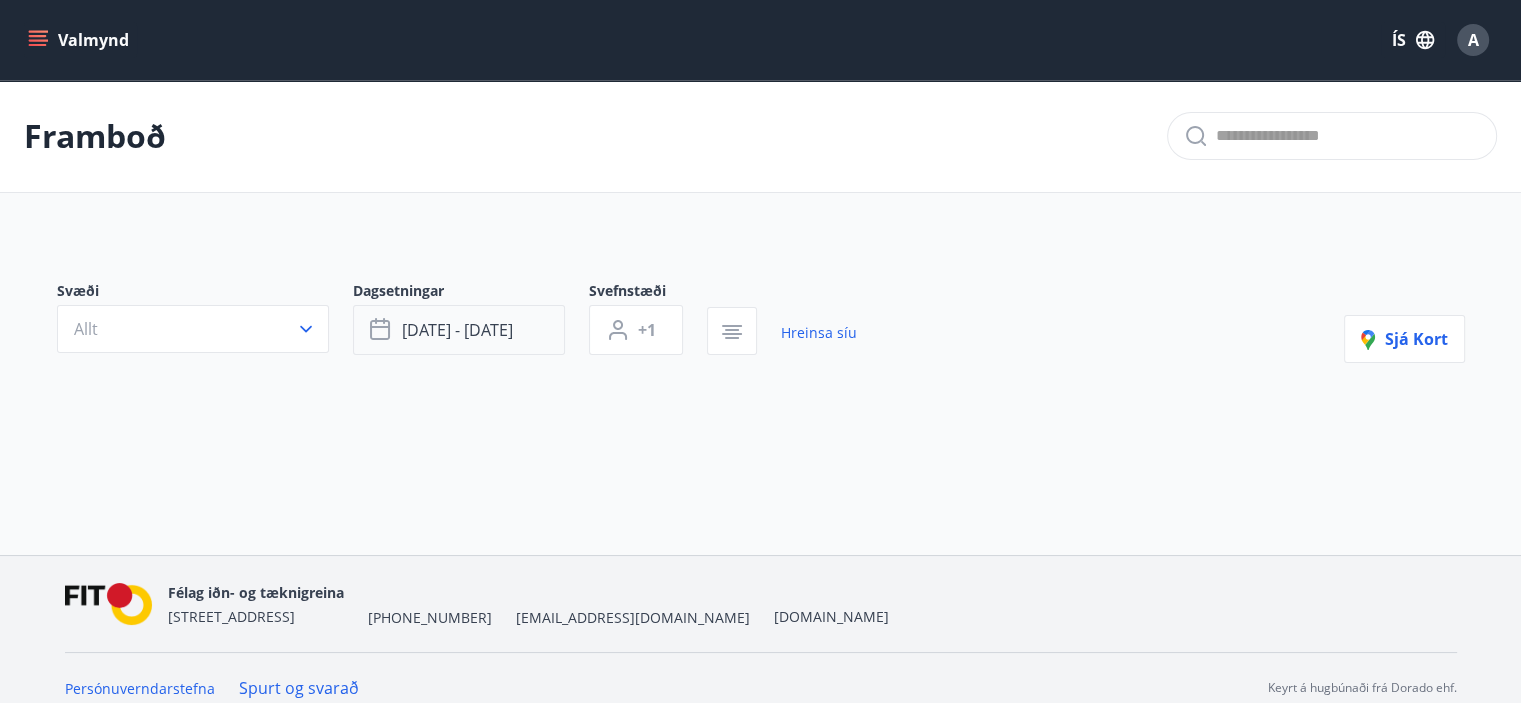 click on "ágú 15 - ágú 17" at bounding box center (457, 330) 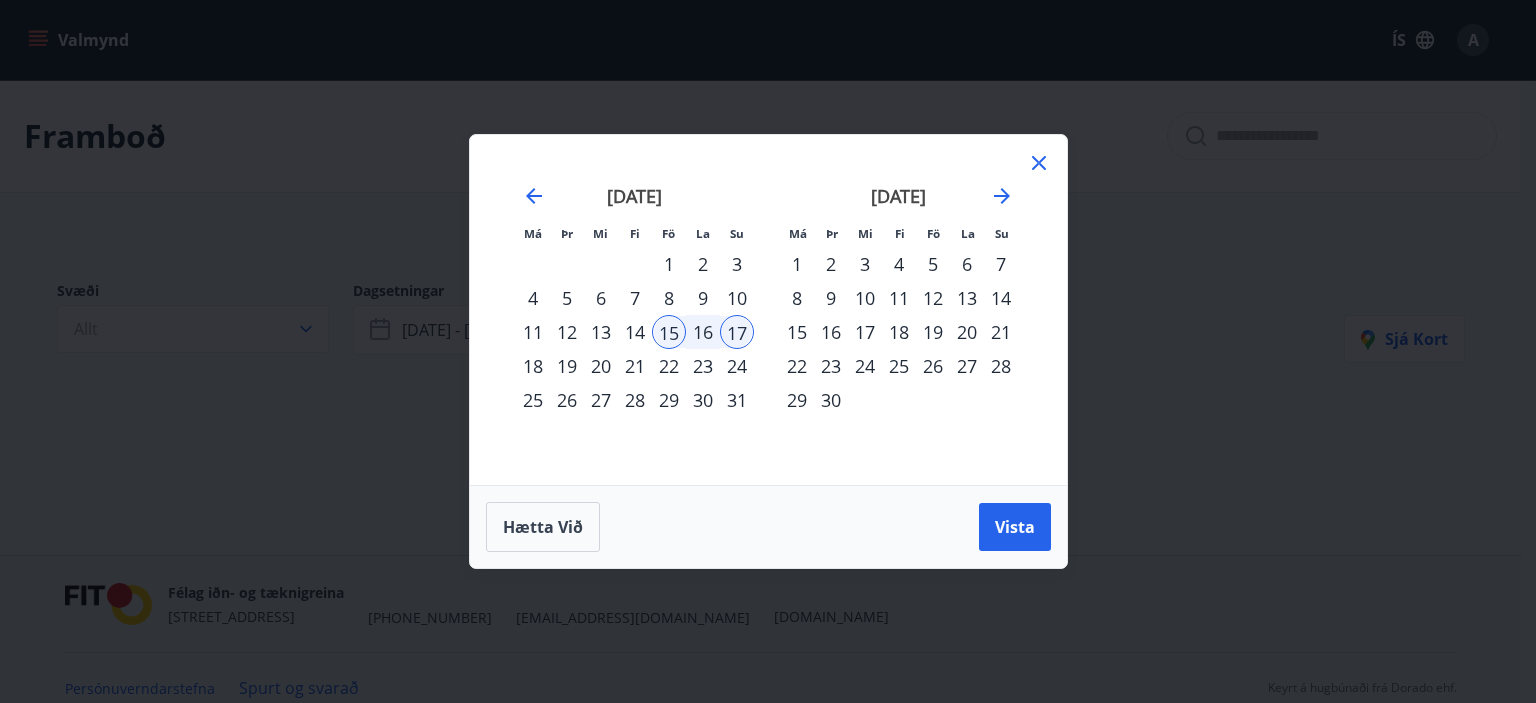 click on "22" at bounding box center [669, 366] 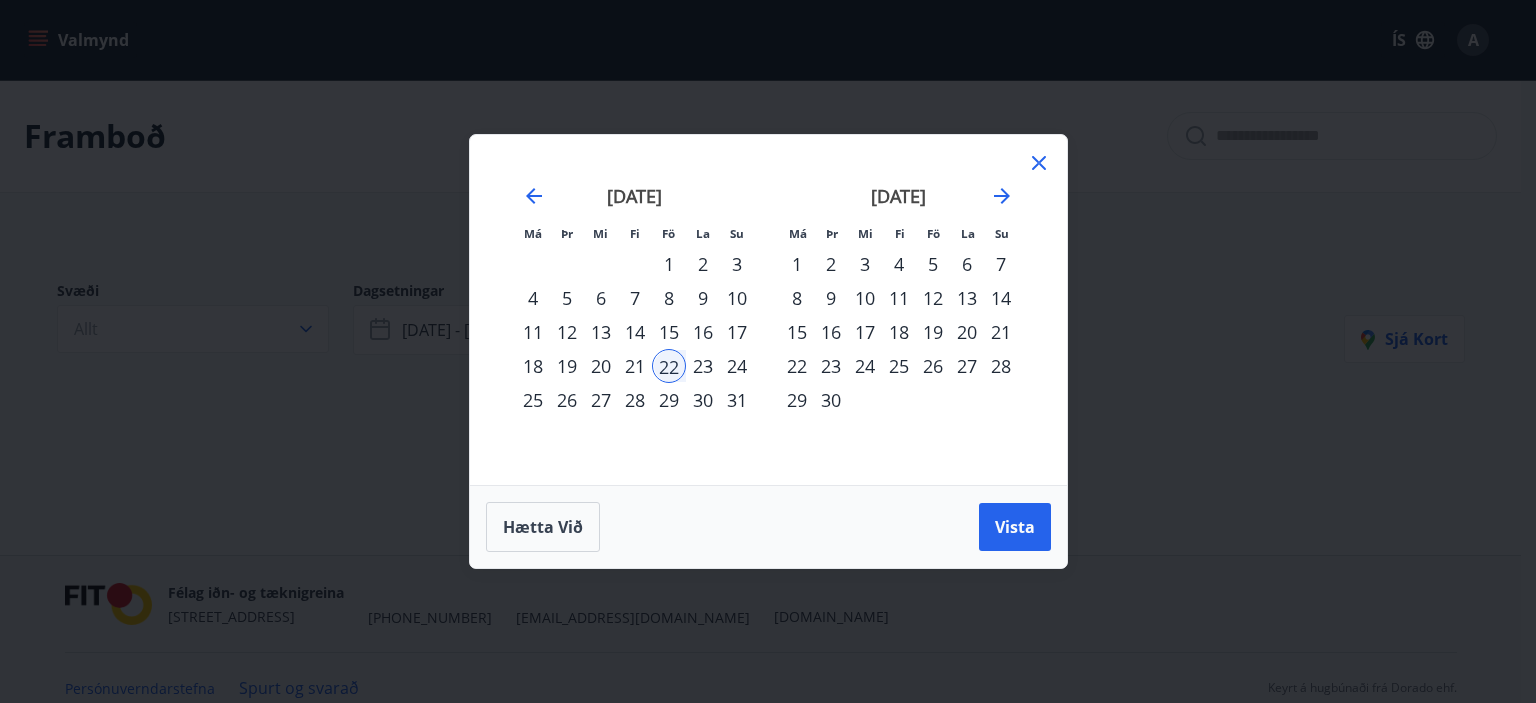 click on "24" at bounding box center (737, 366) 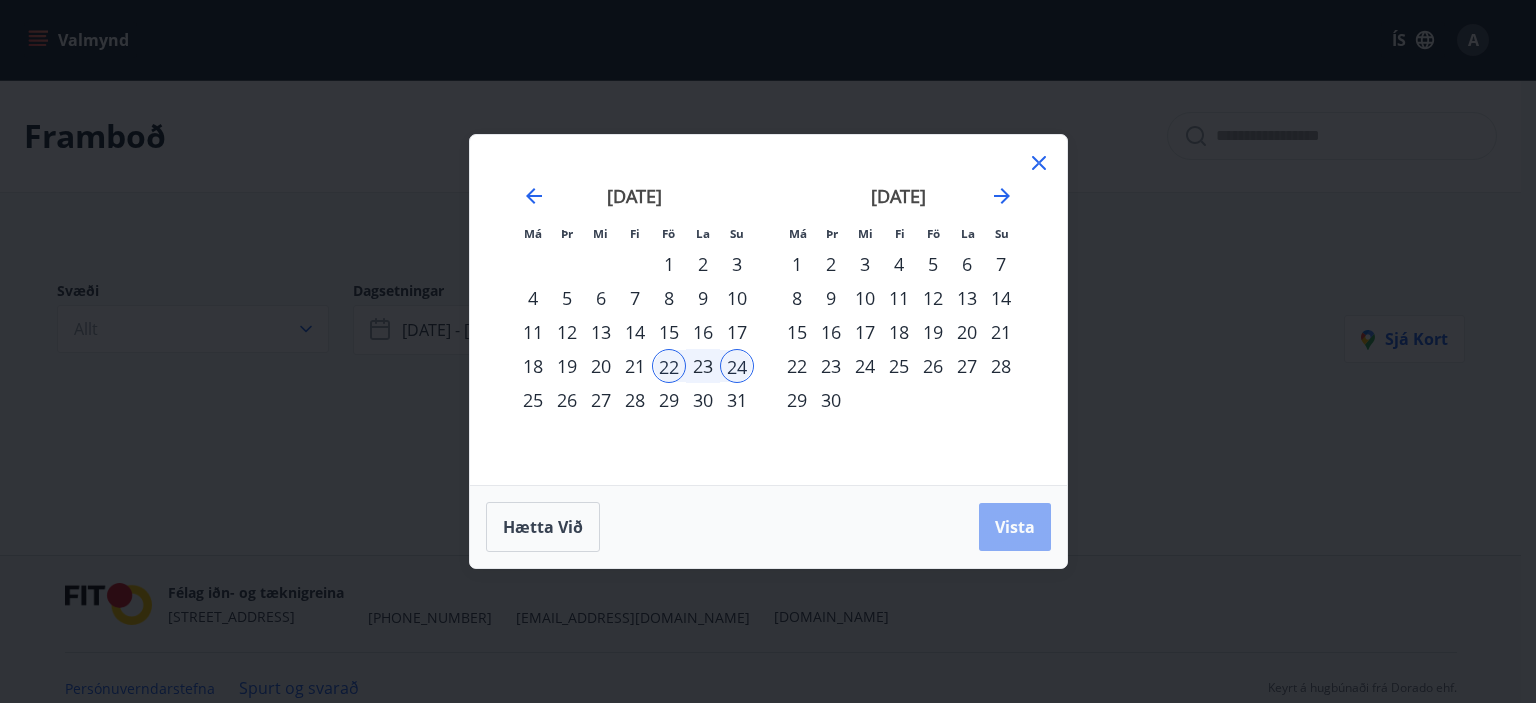 click on "Vista" at bounding box center [1015, 527] 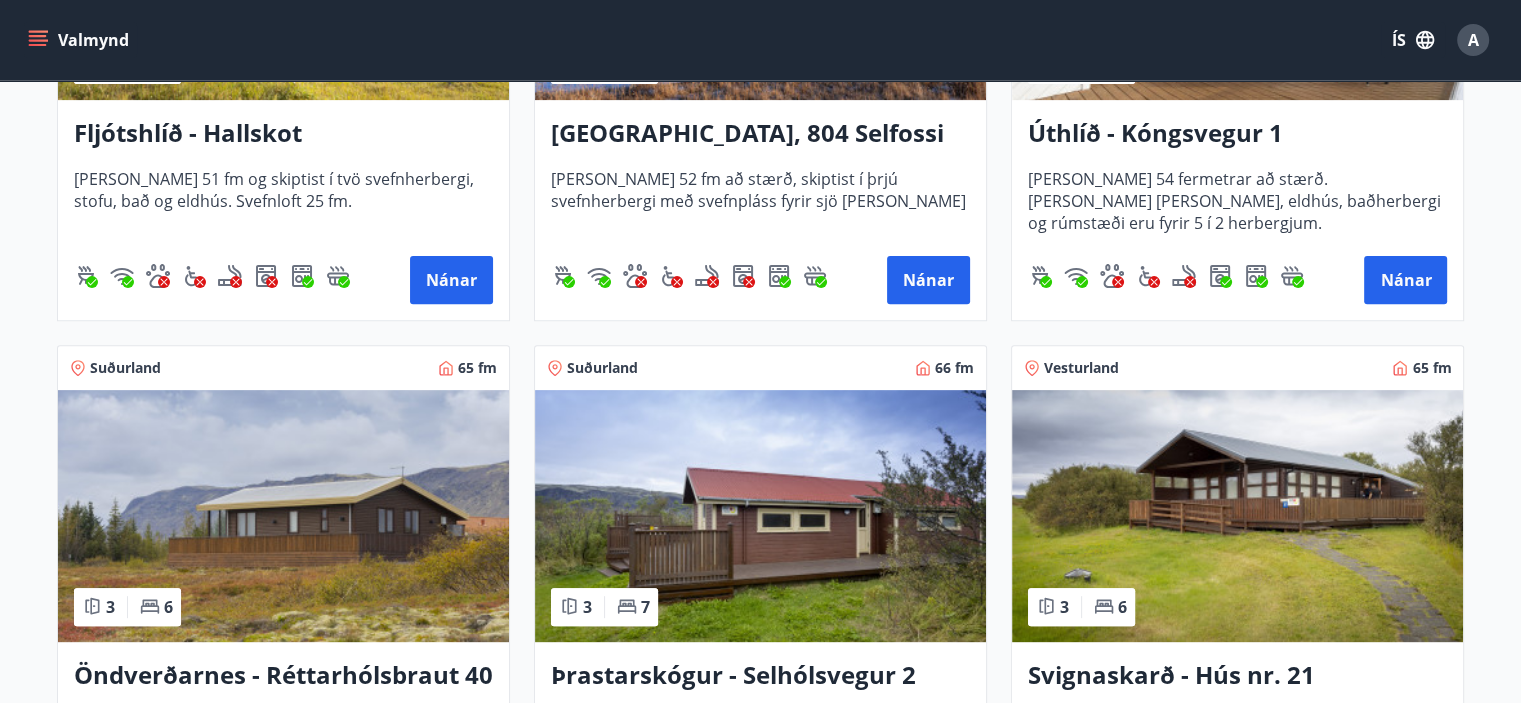 scroll, scrollTop: 0, scrollLeft: 0, axis: both 